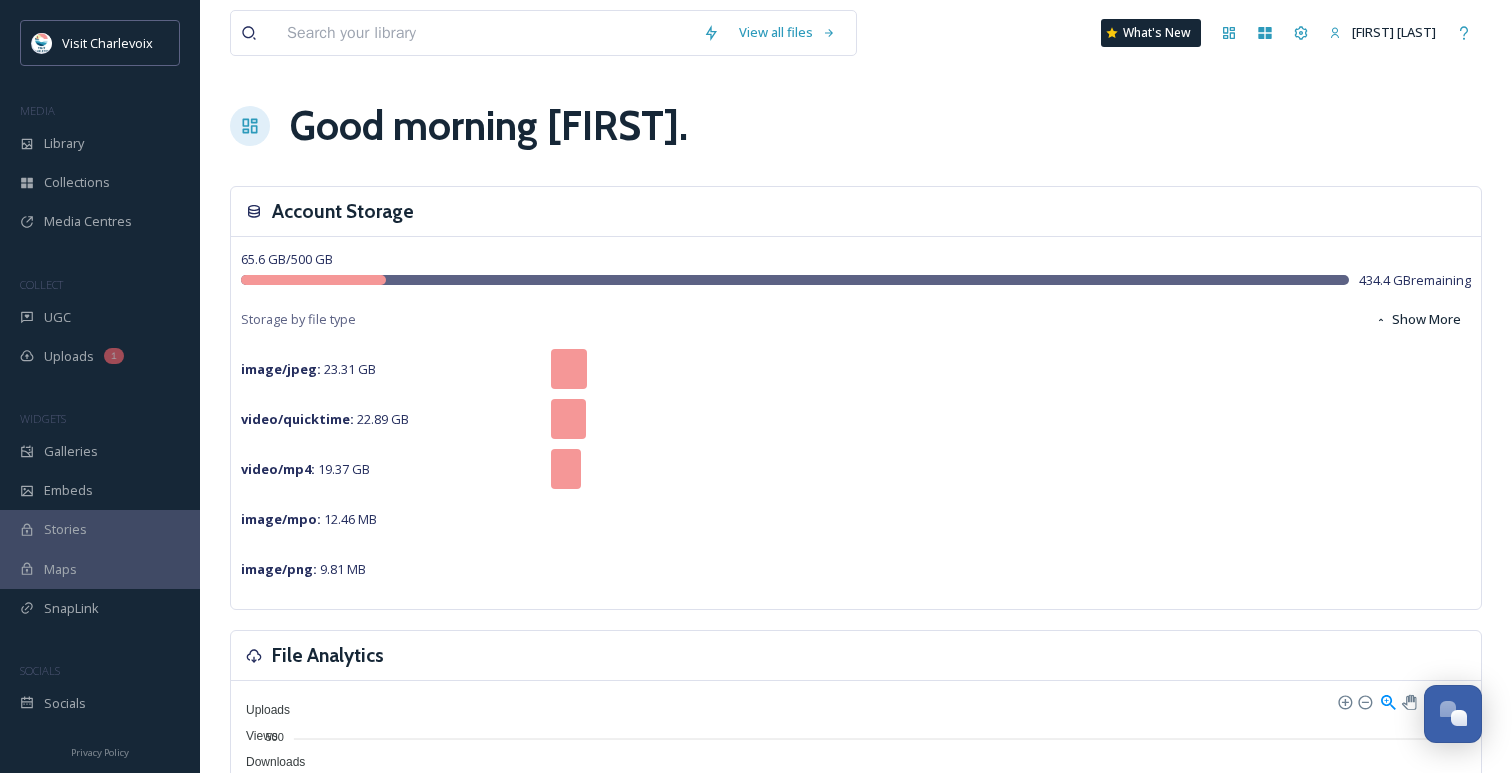 scroll, scrollTop: 0, scrollLeft: 0, axis: both 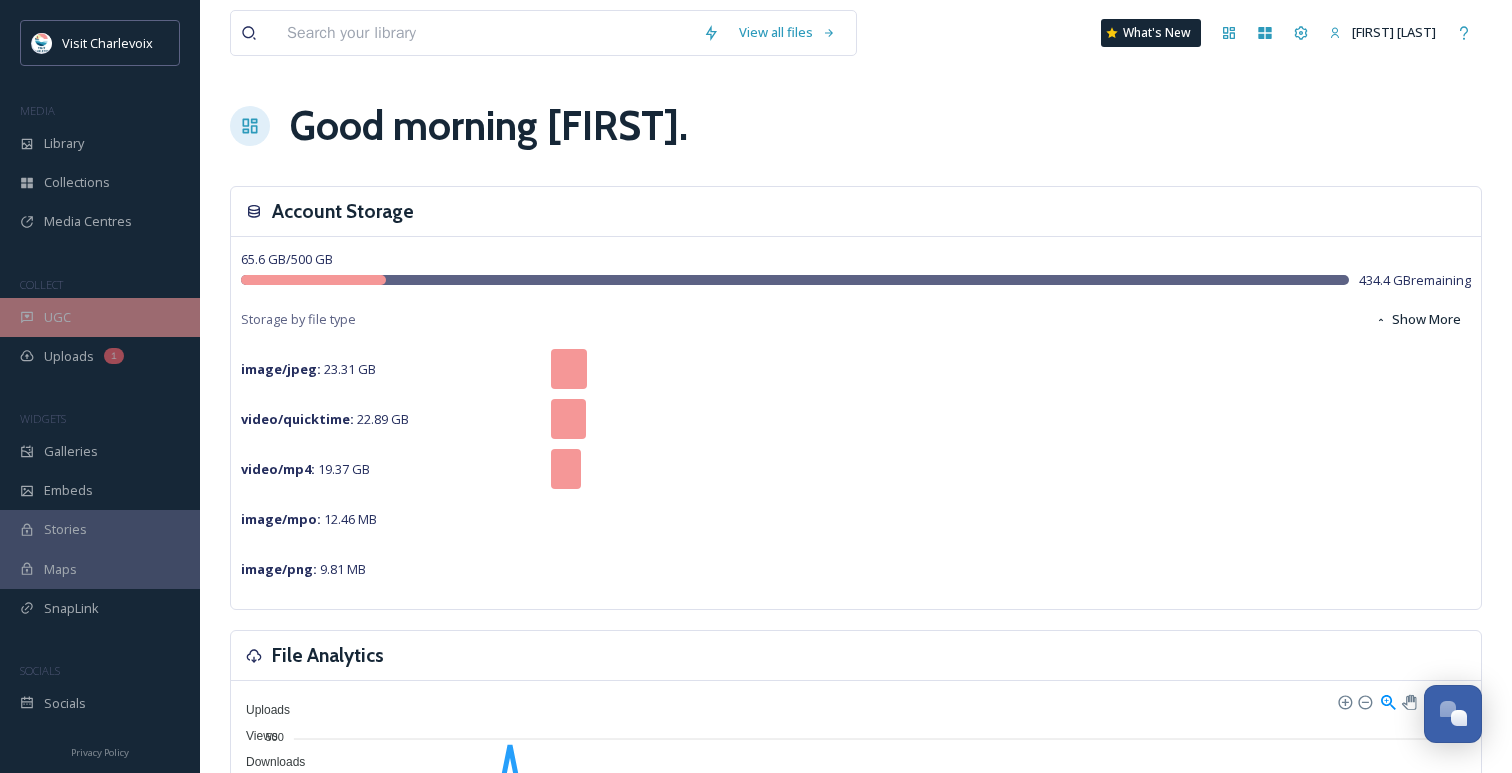 click on "UGC" at bounding box center [100, 317] 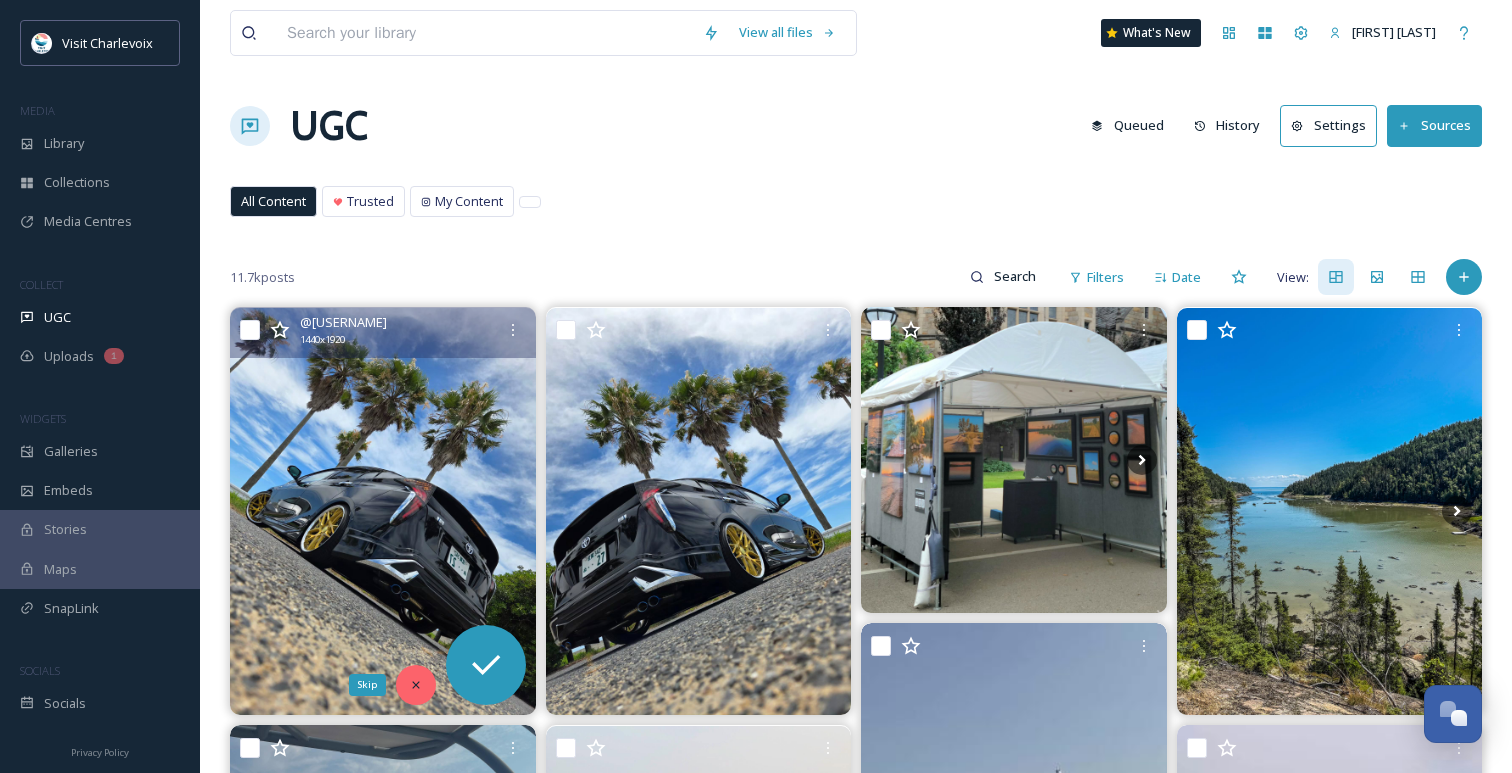 click 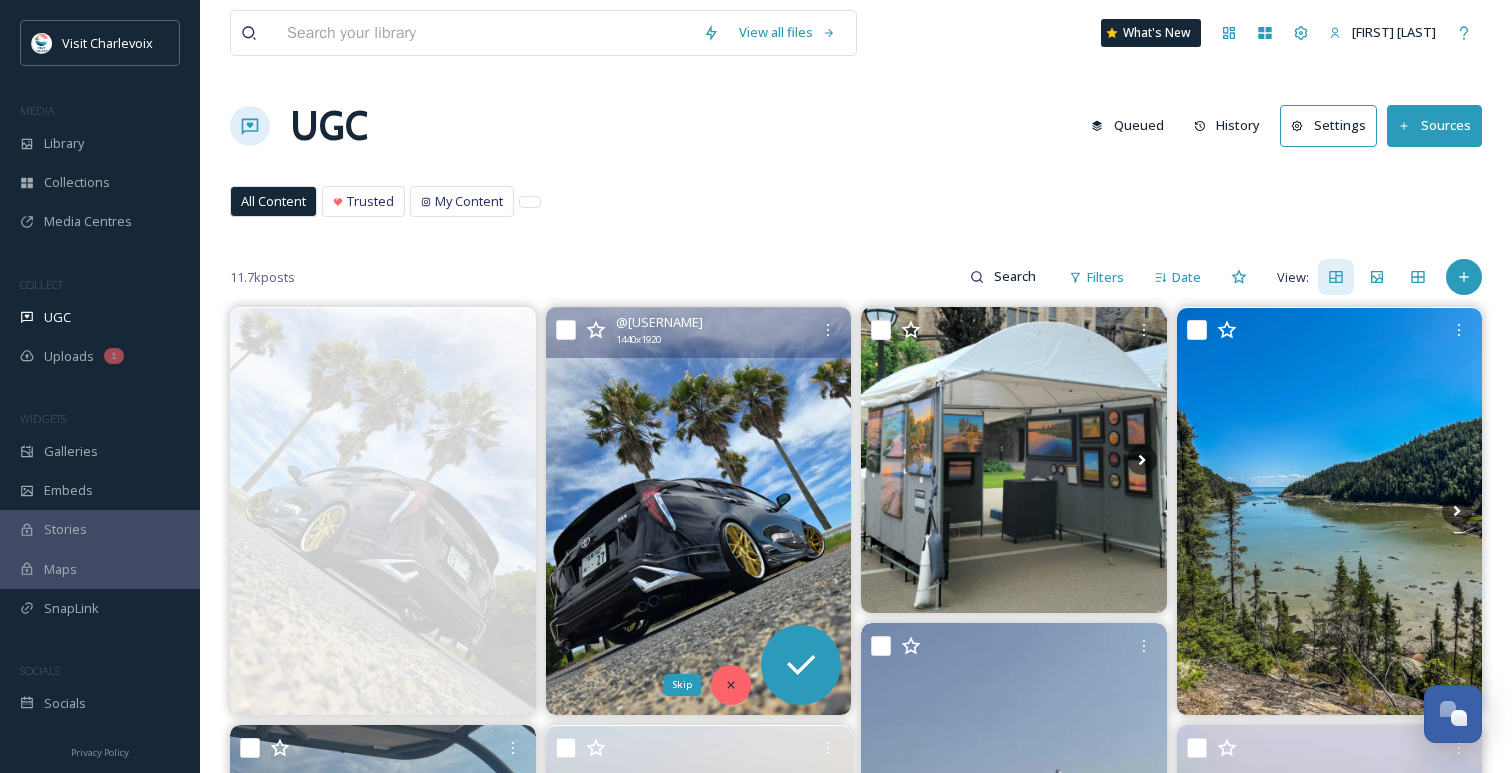 click 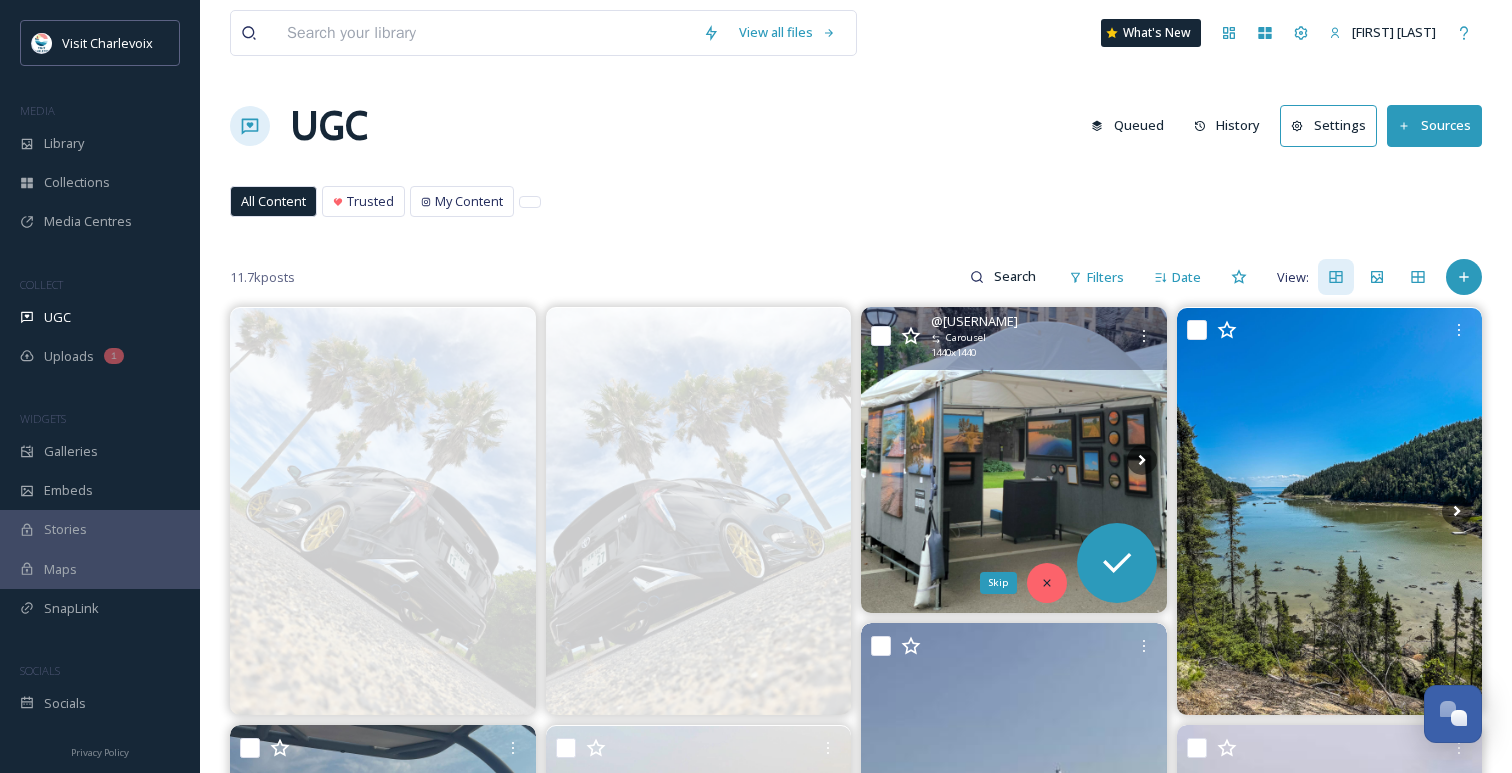 click 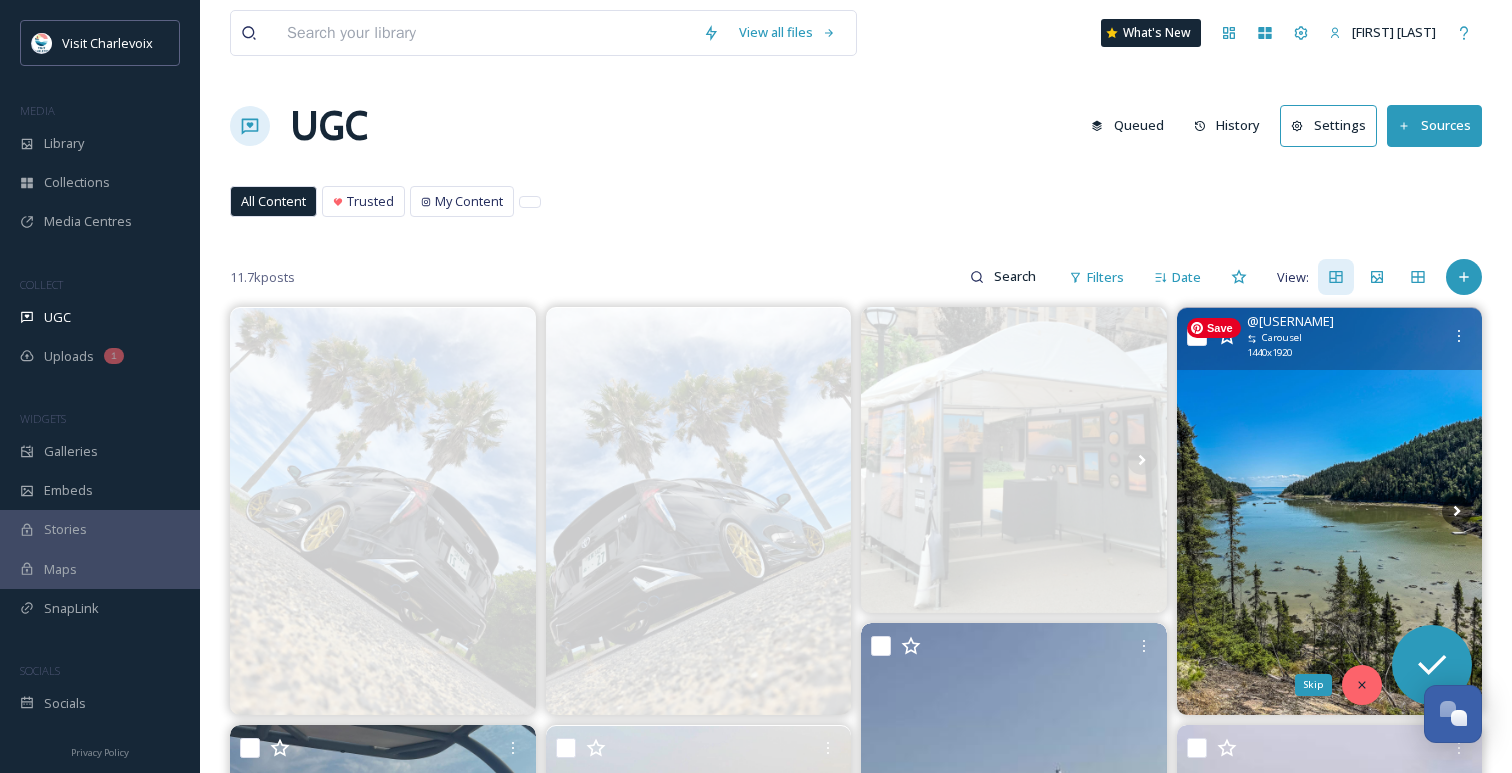 click on "Skip" at bounding box center (1362, 685) 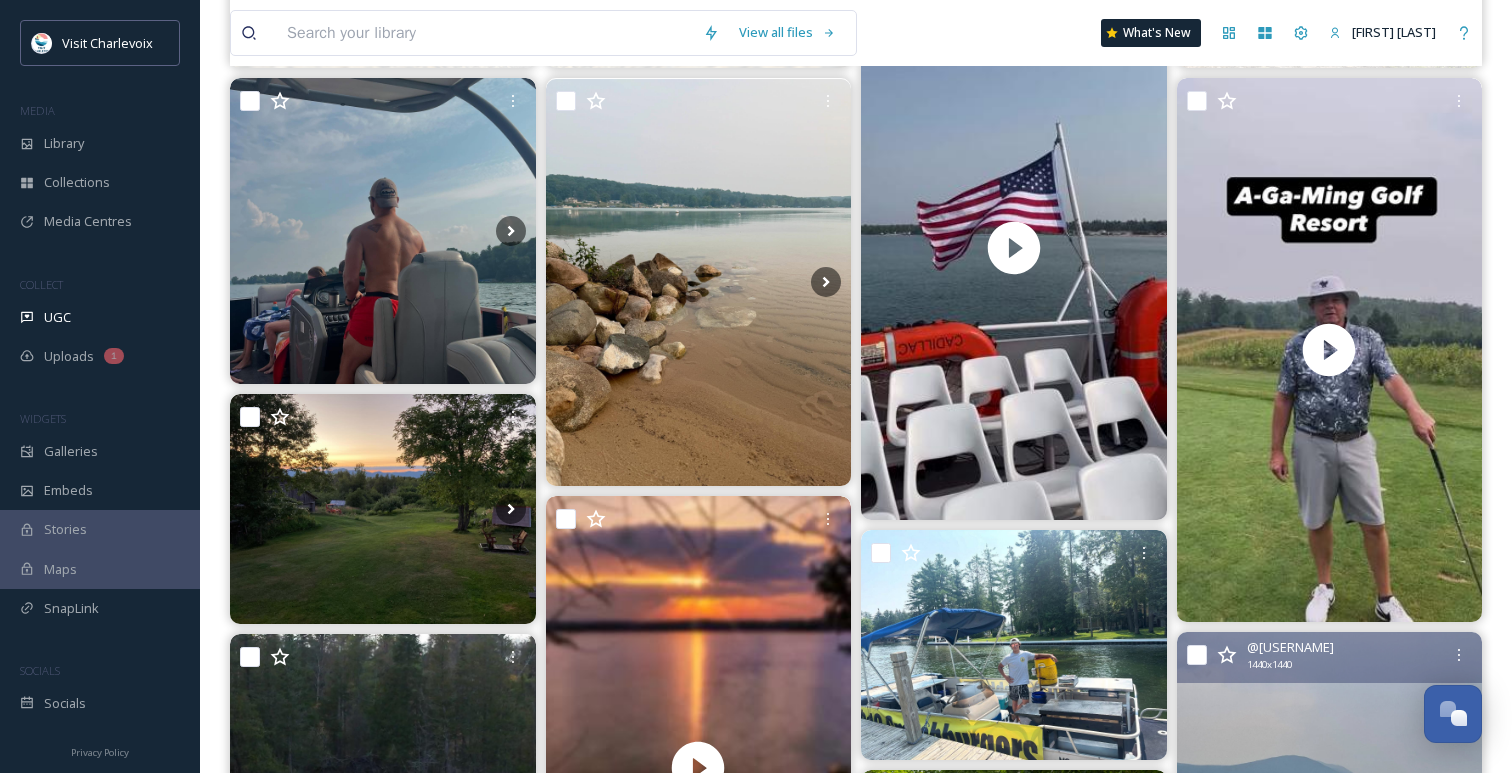 scroll, scrollTop: 667, scrollLeft: 0, axis: vertical 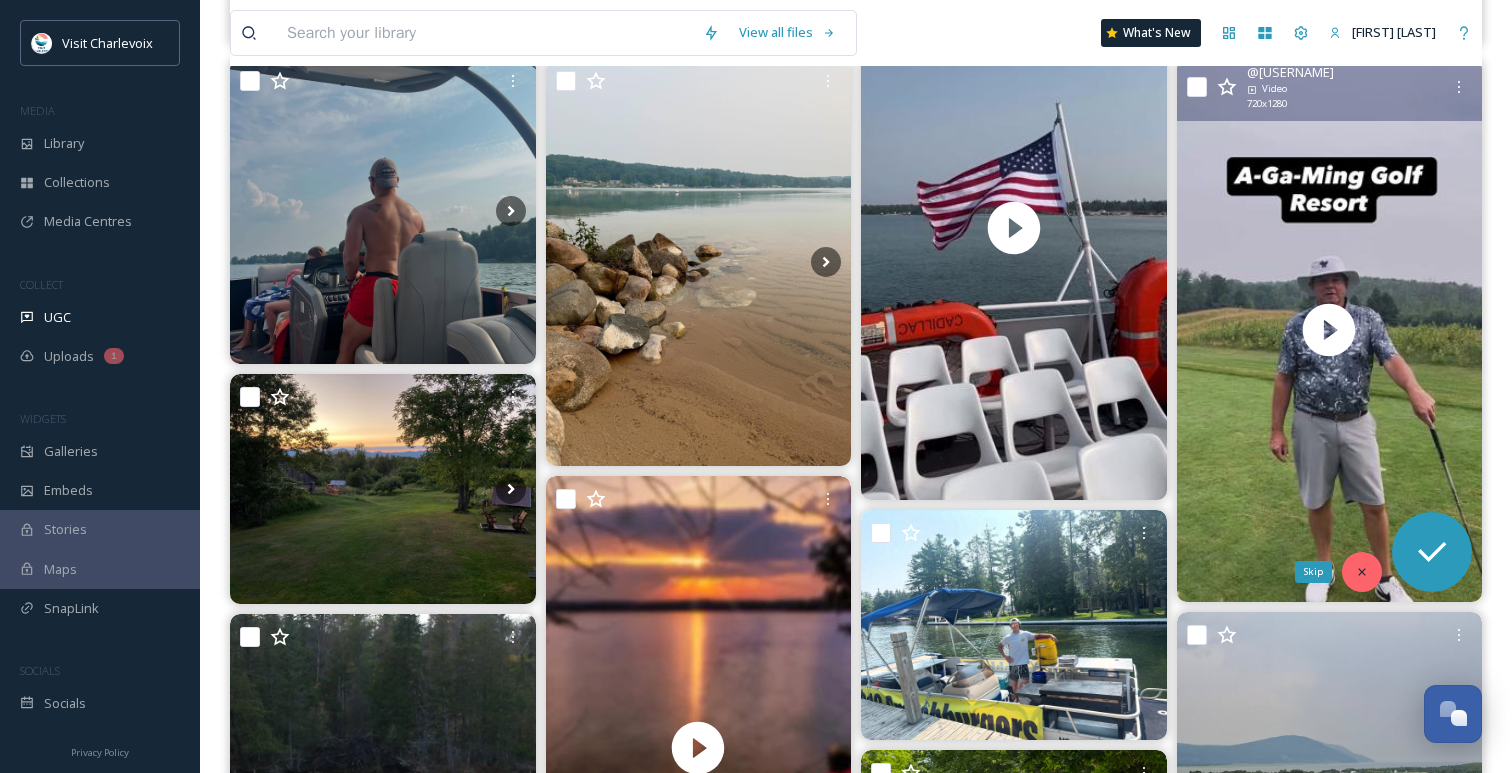 click 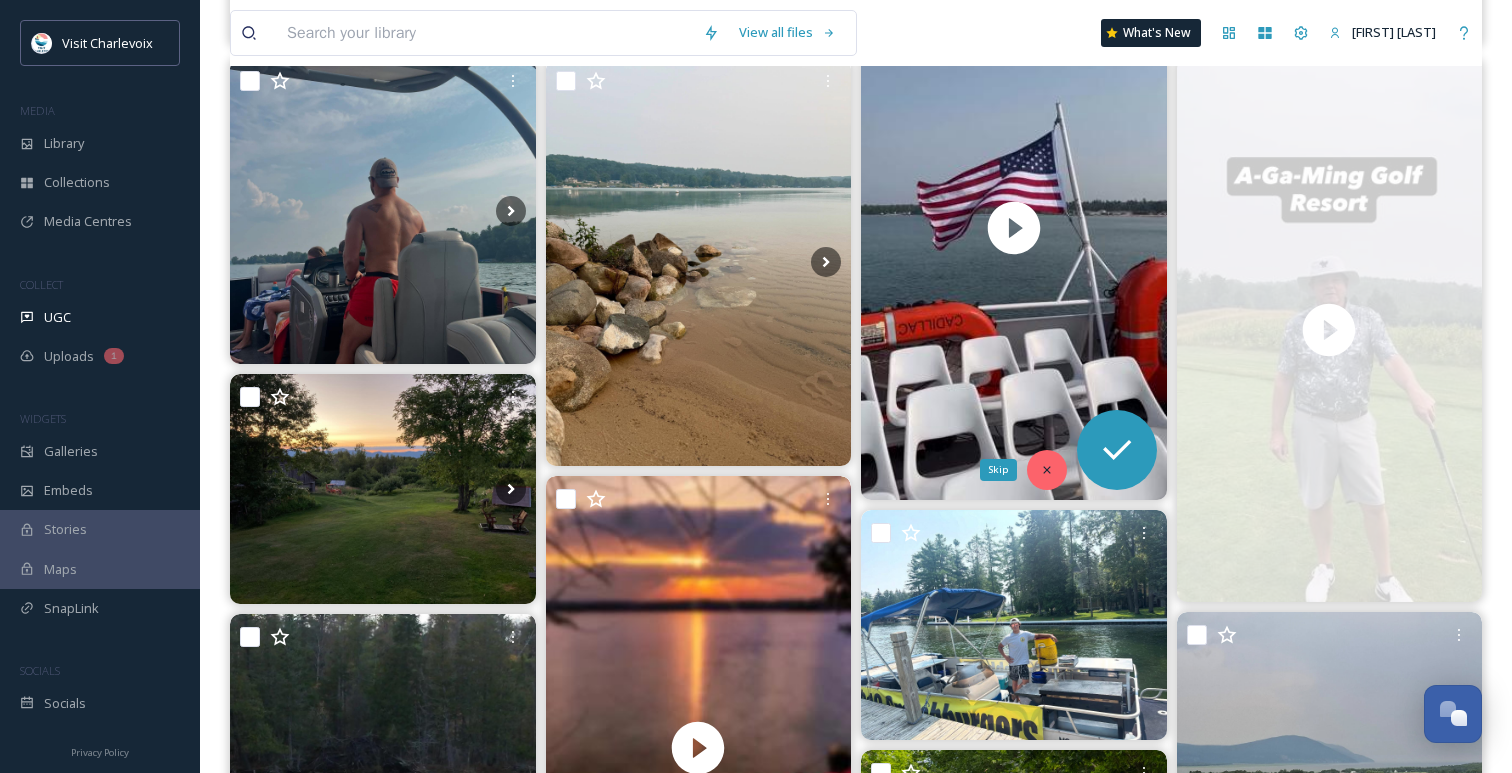 click 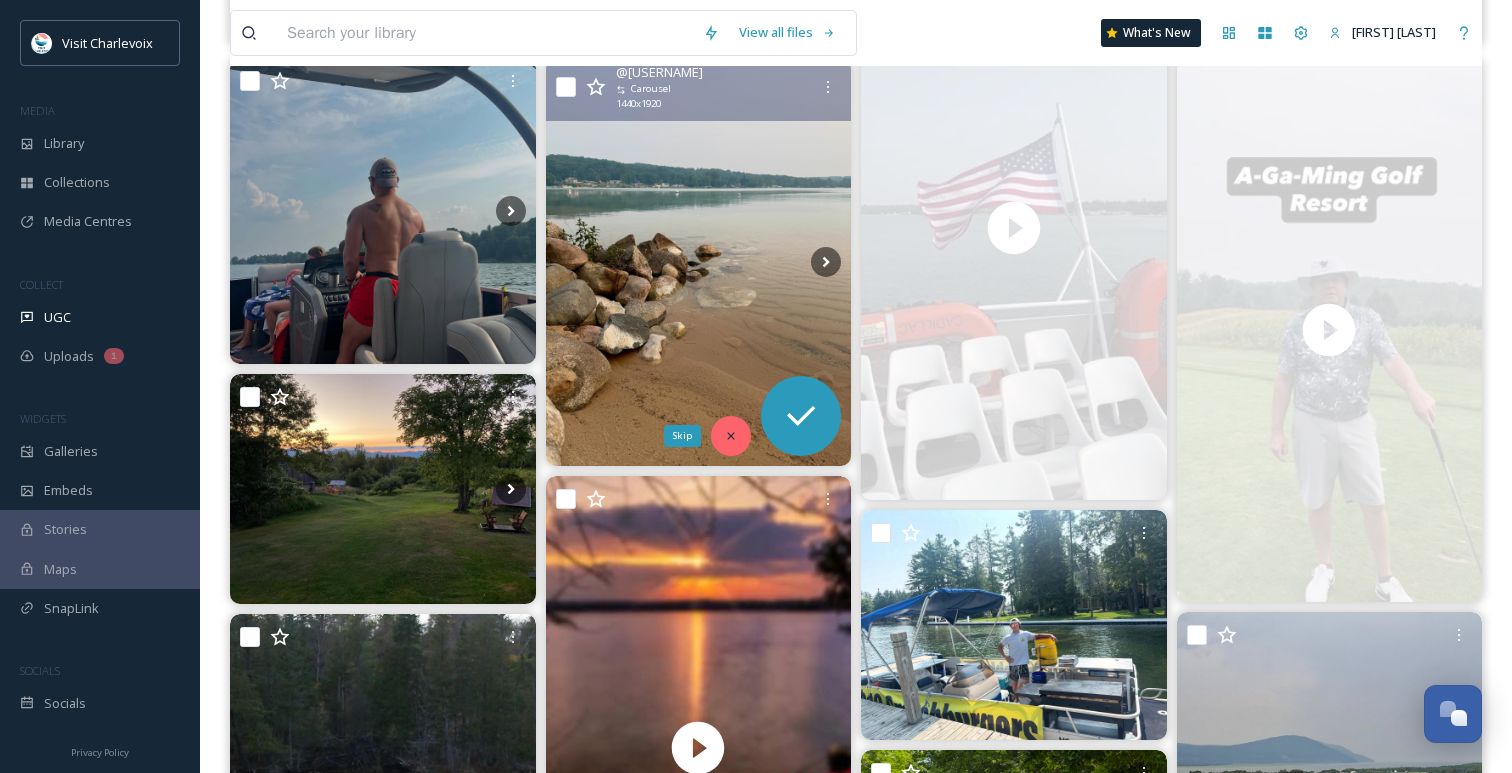 click on "Skip" at bounding box center (731, 436) 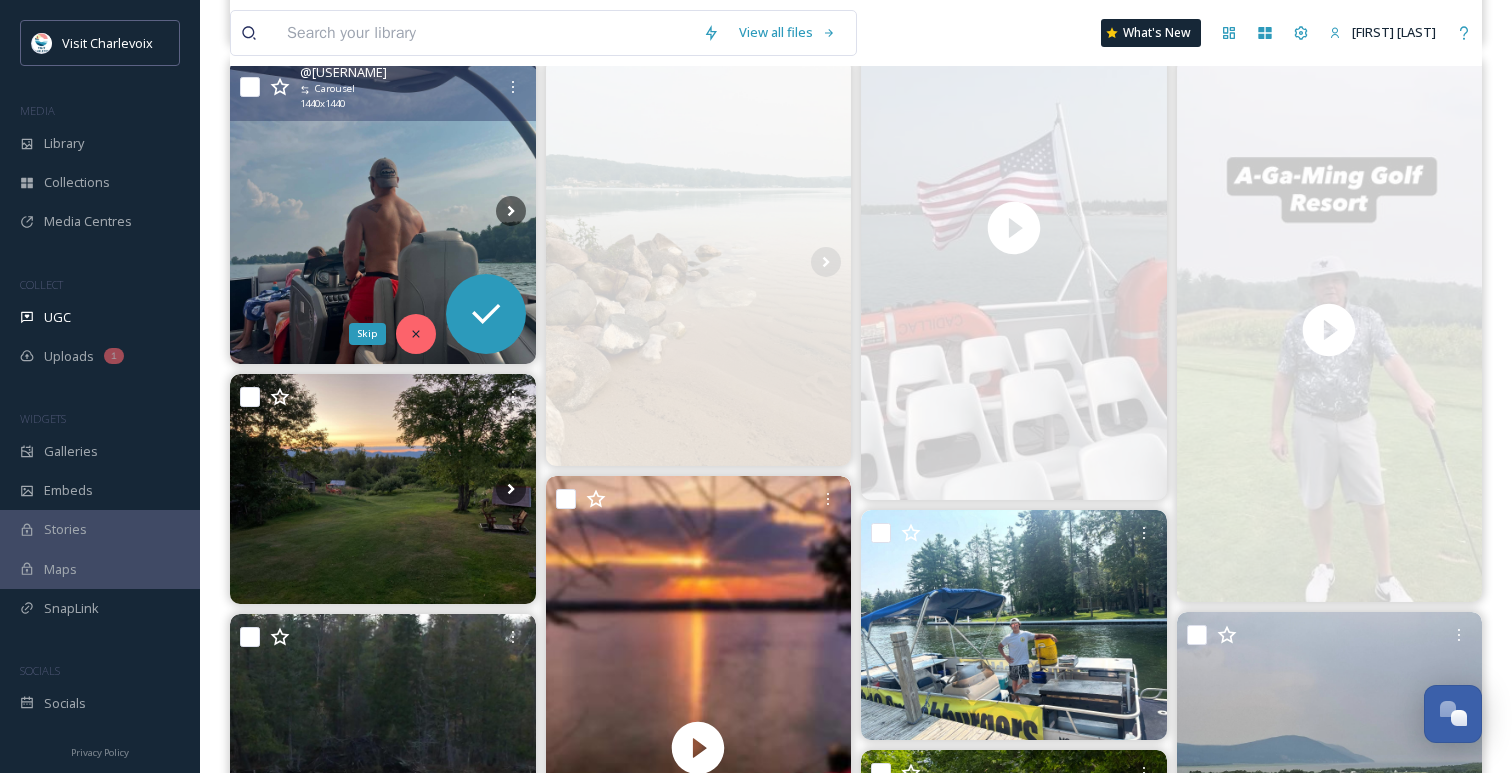 click on "Skip" at bounding box center (416, 334) 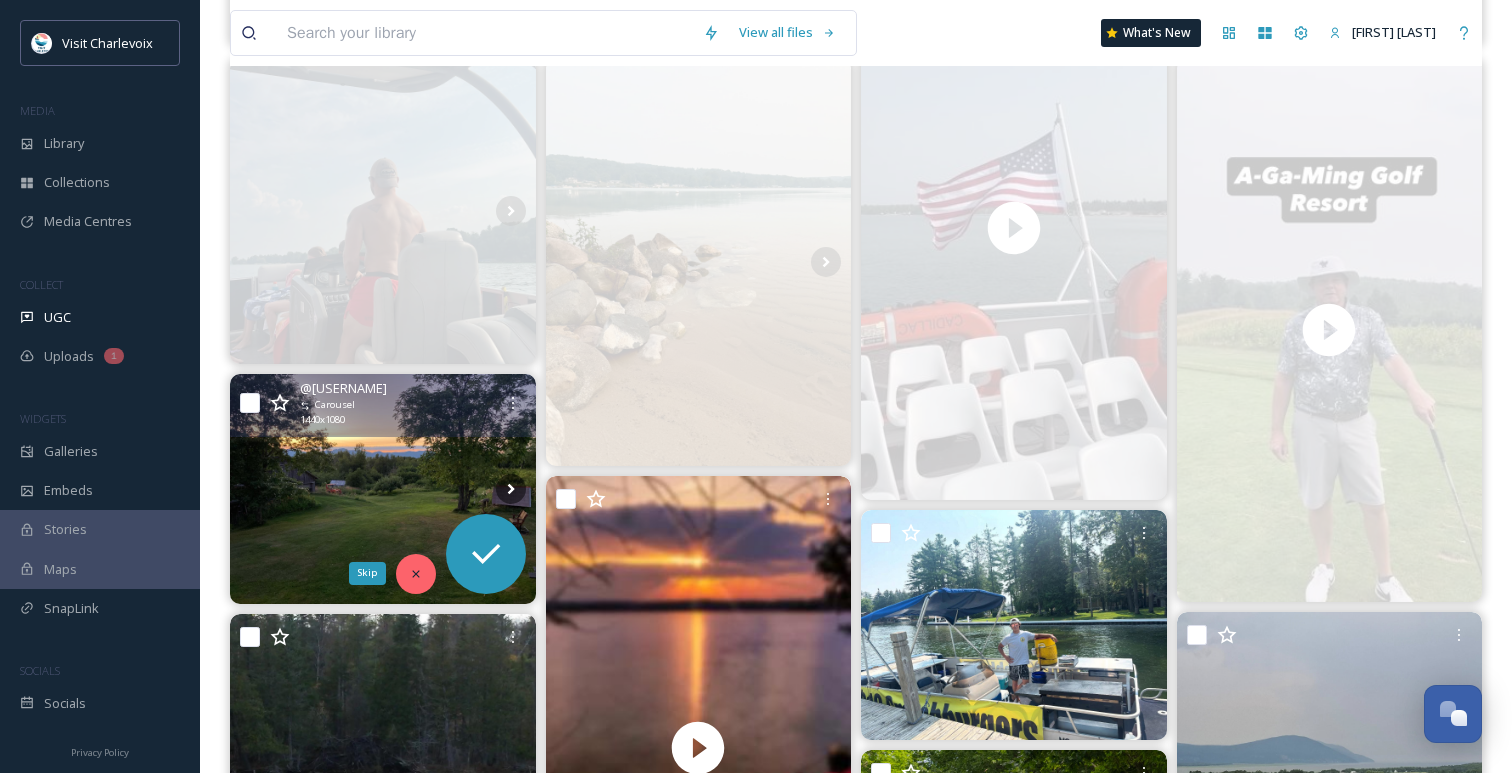 click 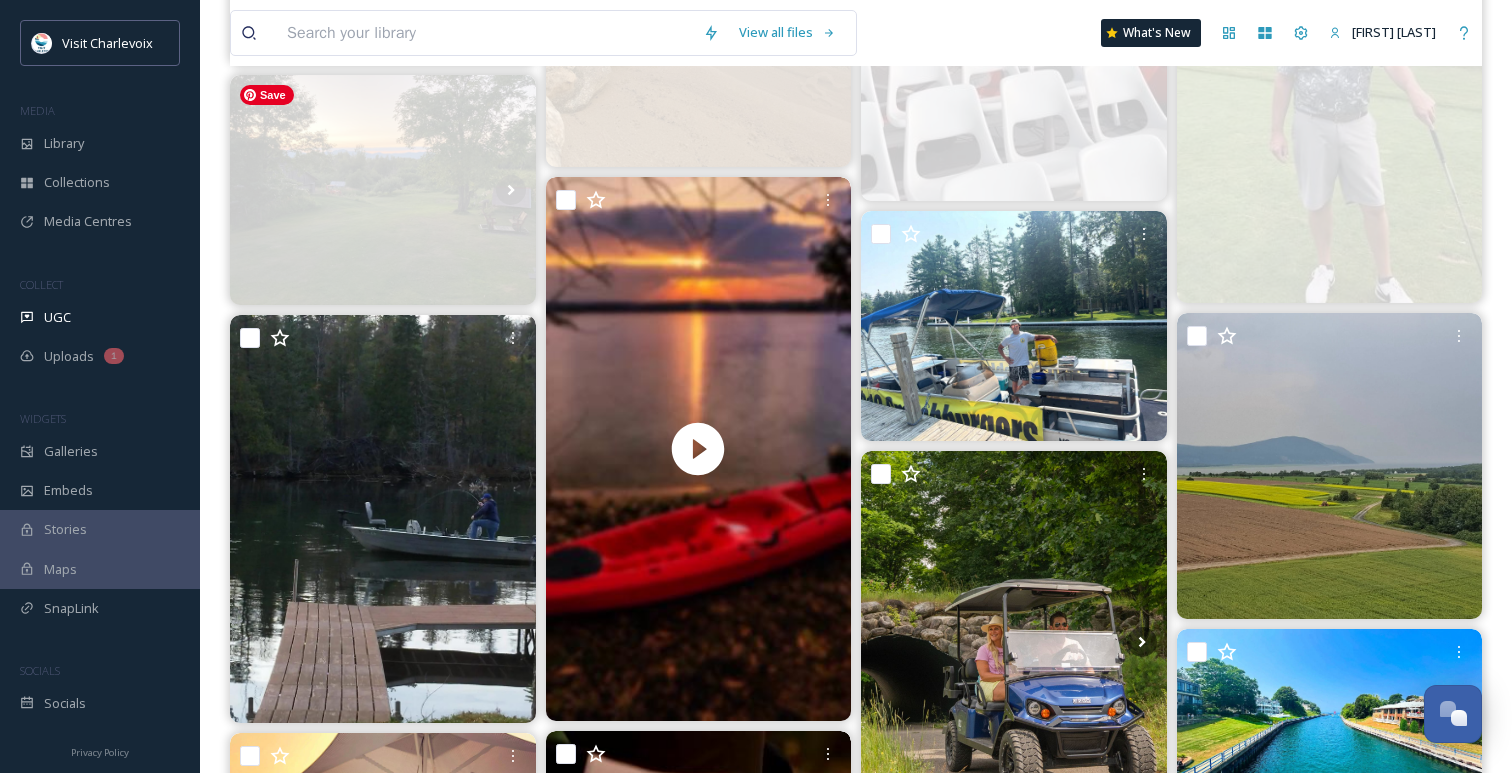 scroll, scrollTop: 1023, scrollLeft: 0, axis: vertical 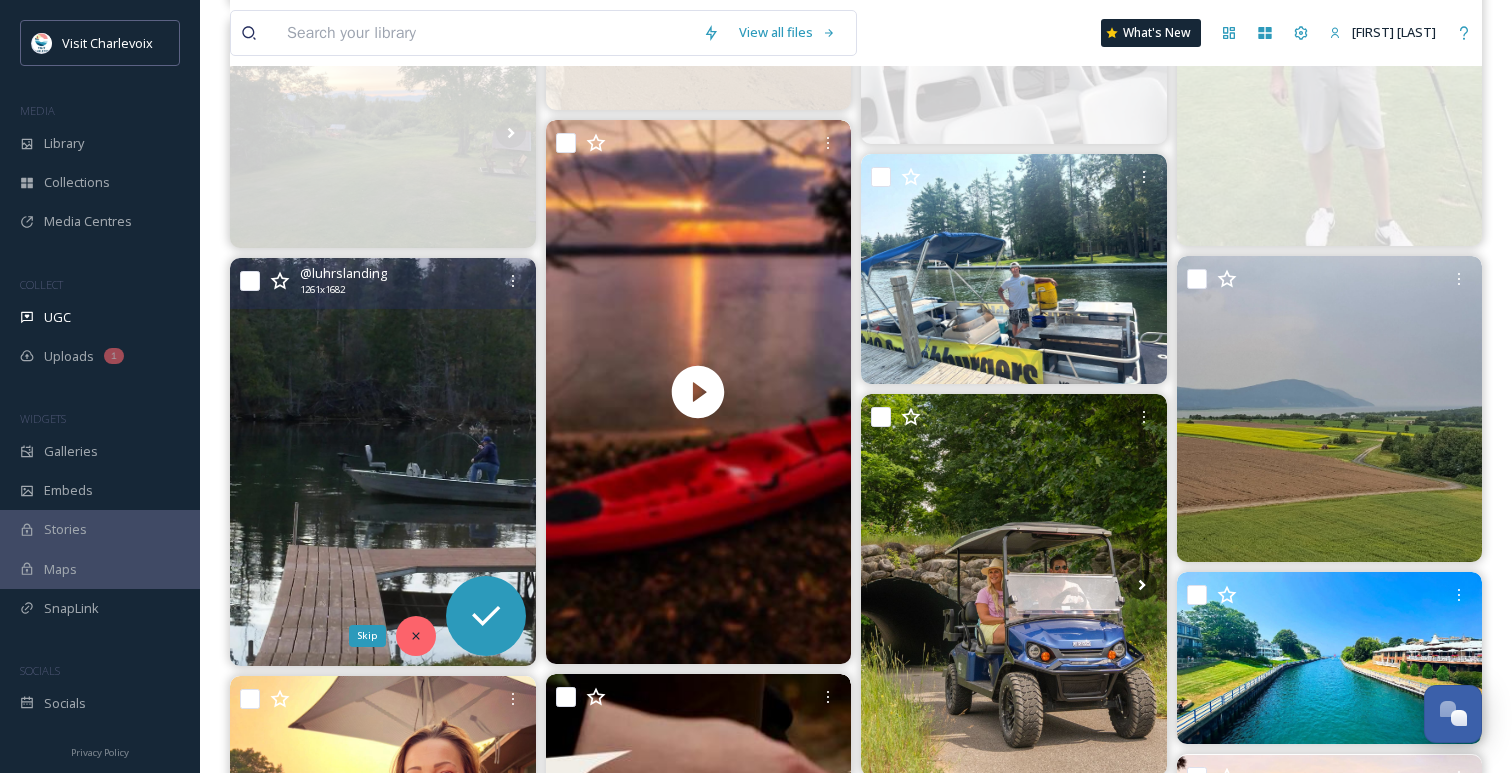 click on "Skip" at bounding box center [416, 636] 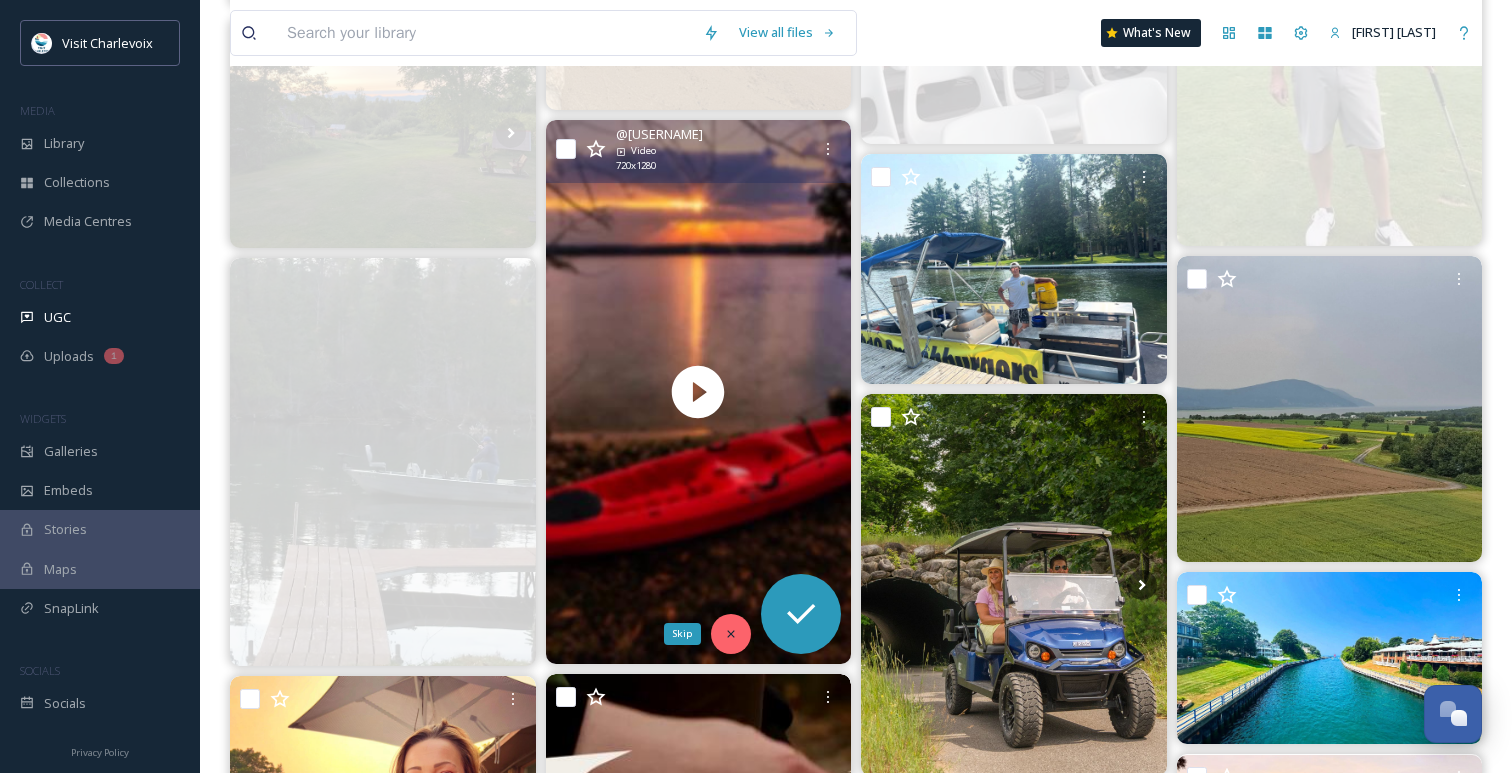 click 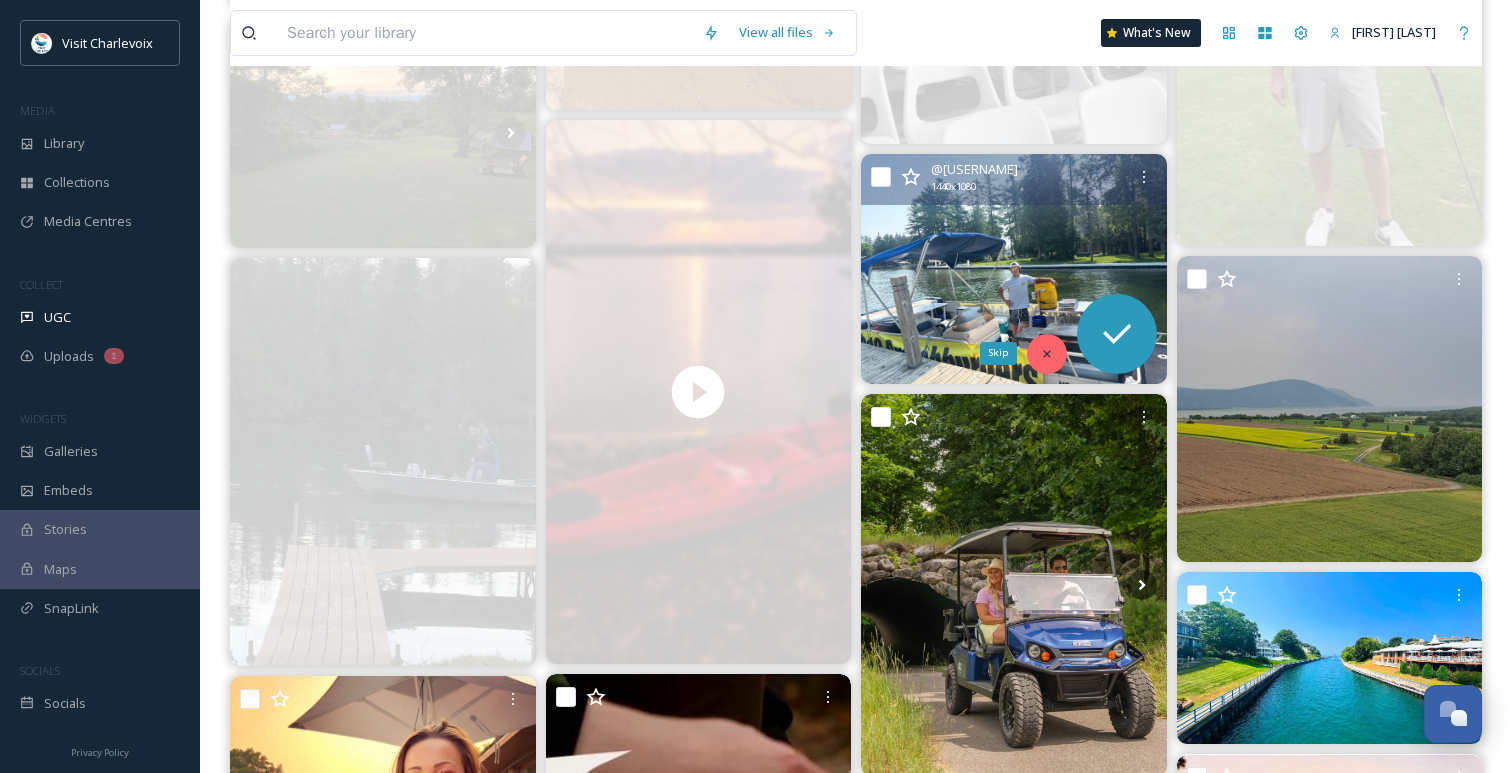 click on "Skip" at bounding box center (1047, 354) 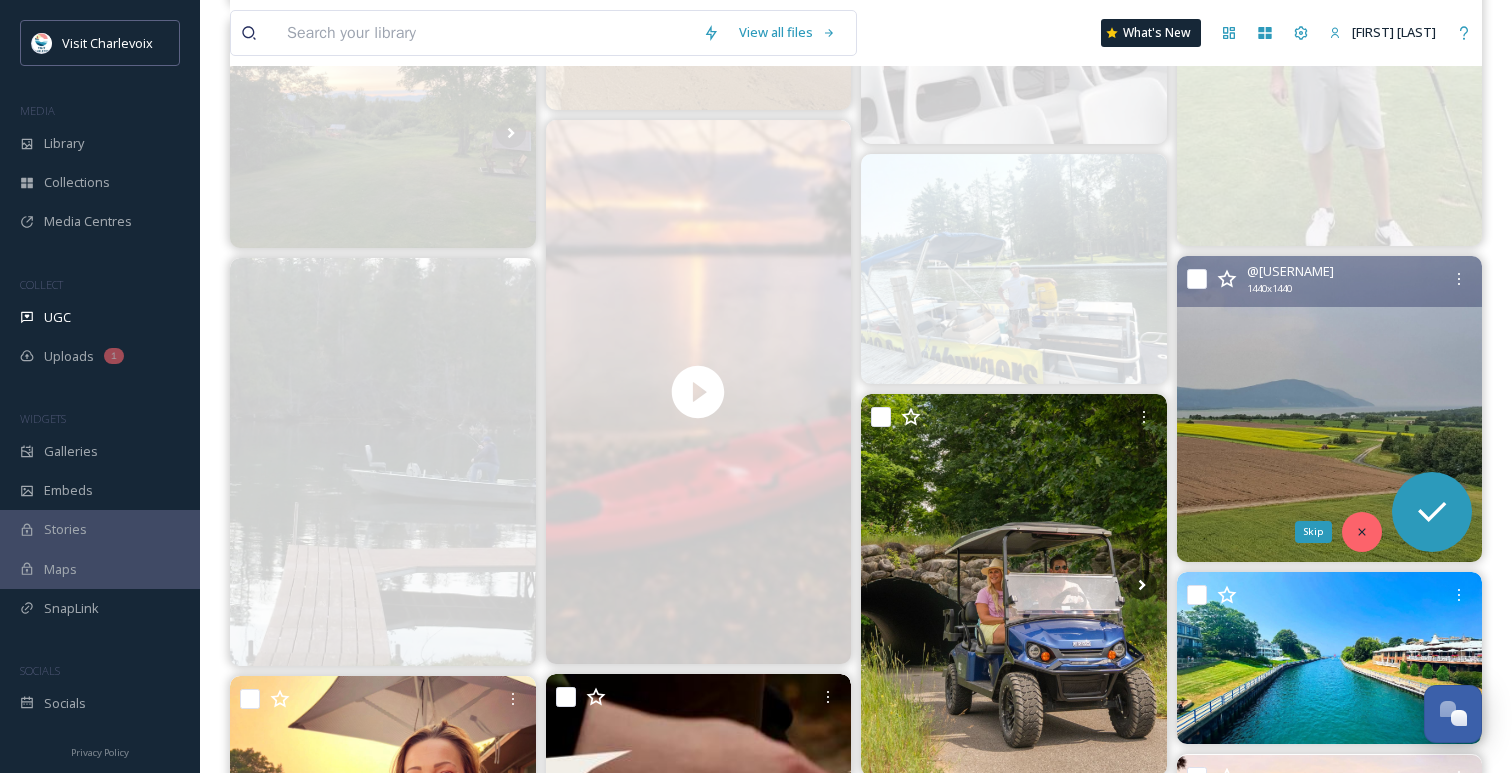 click on "Skip" at bounding box center [1362, 532] 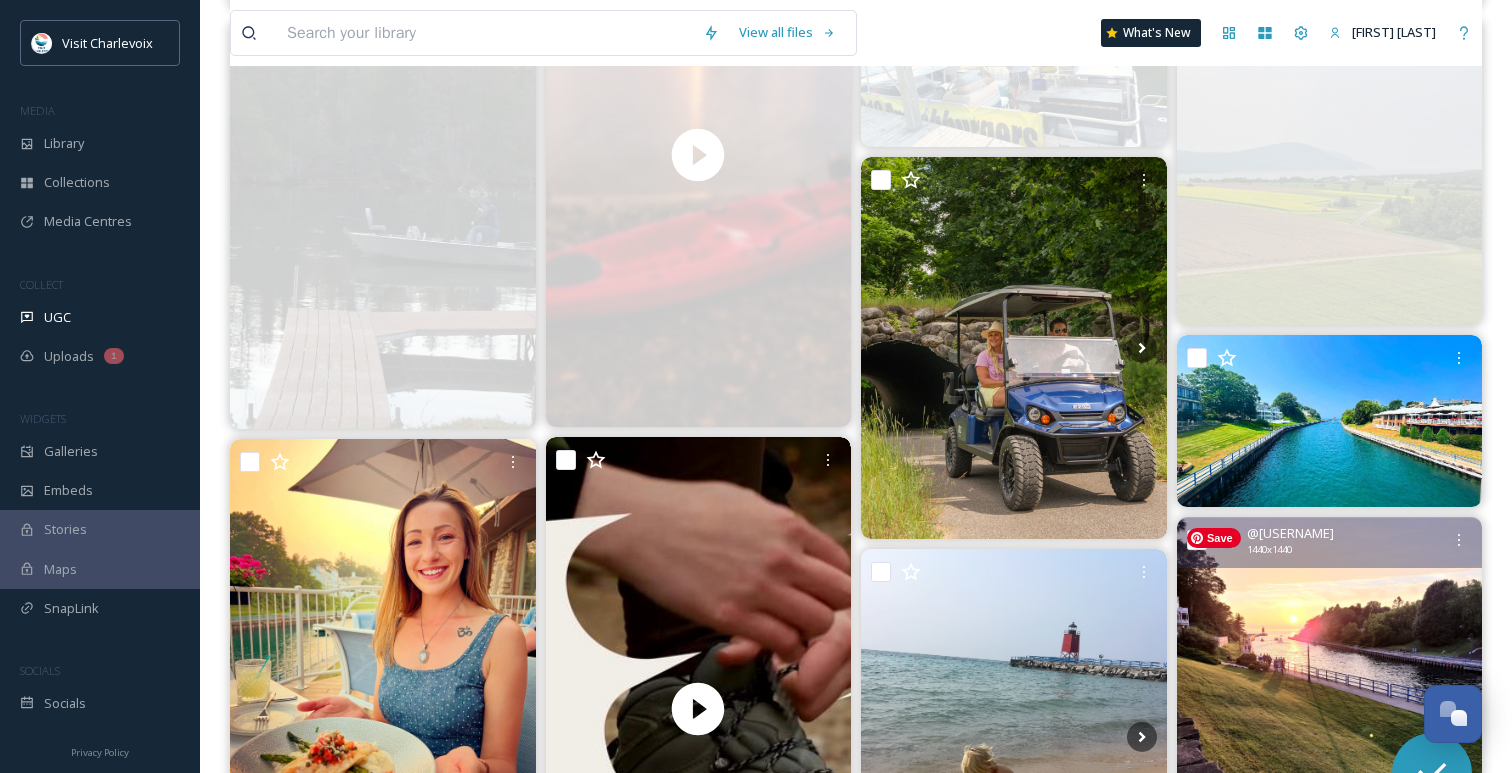 scroll, scrollTop: 1264, scrollLeft: 0, axis: vertical 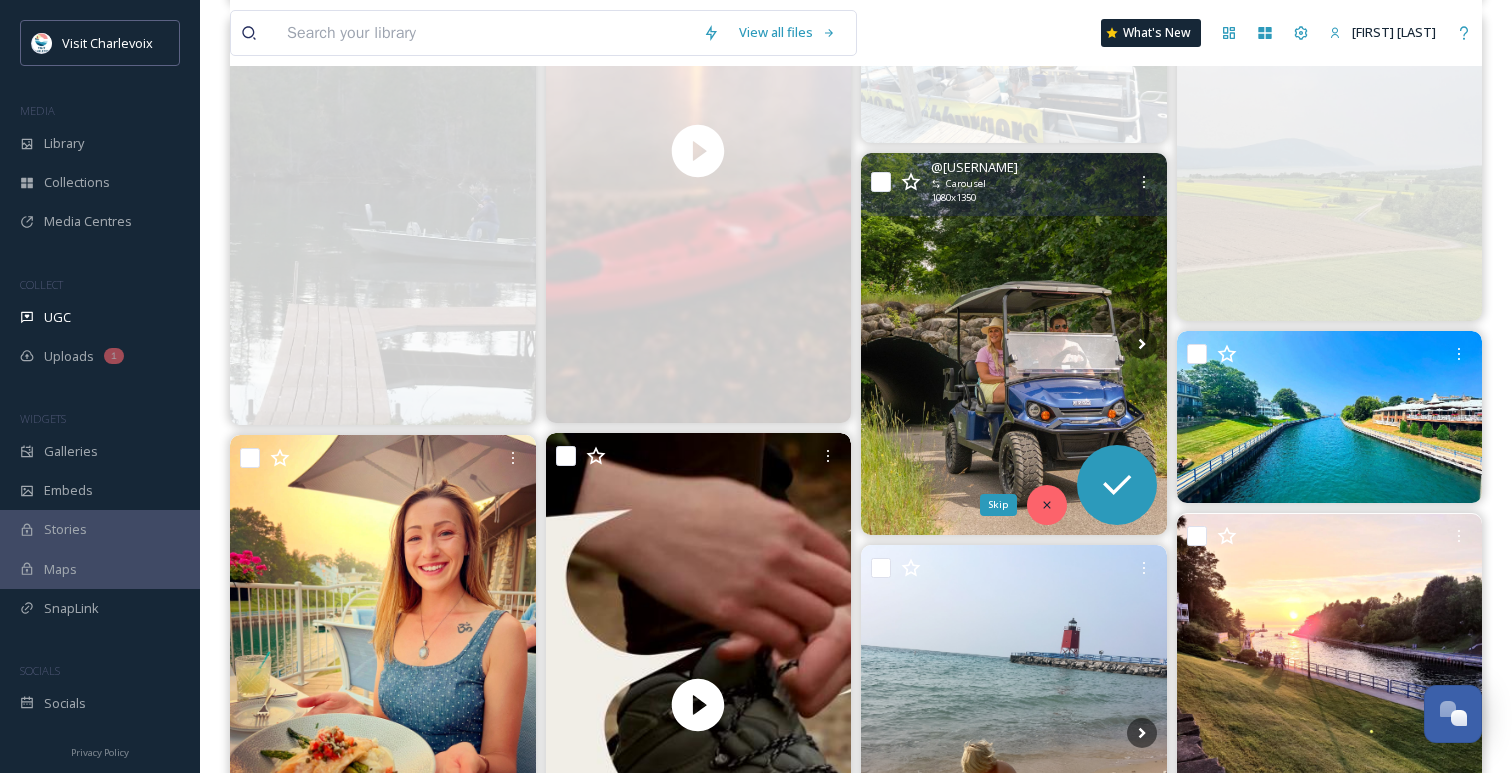 click 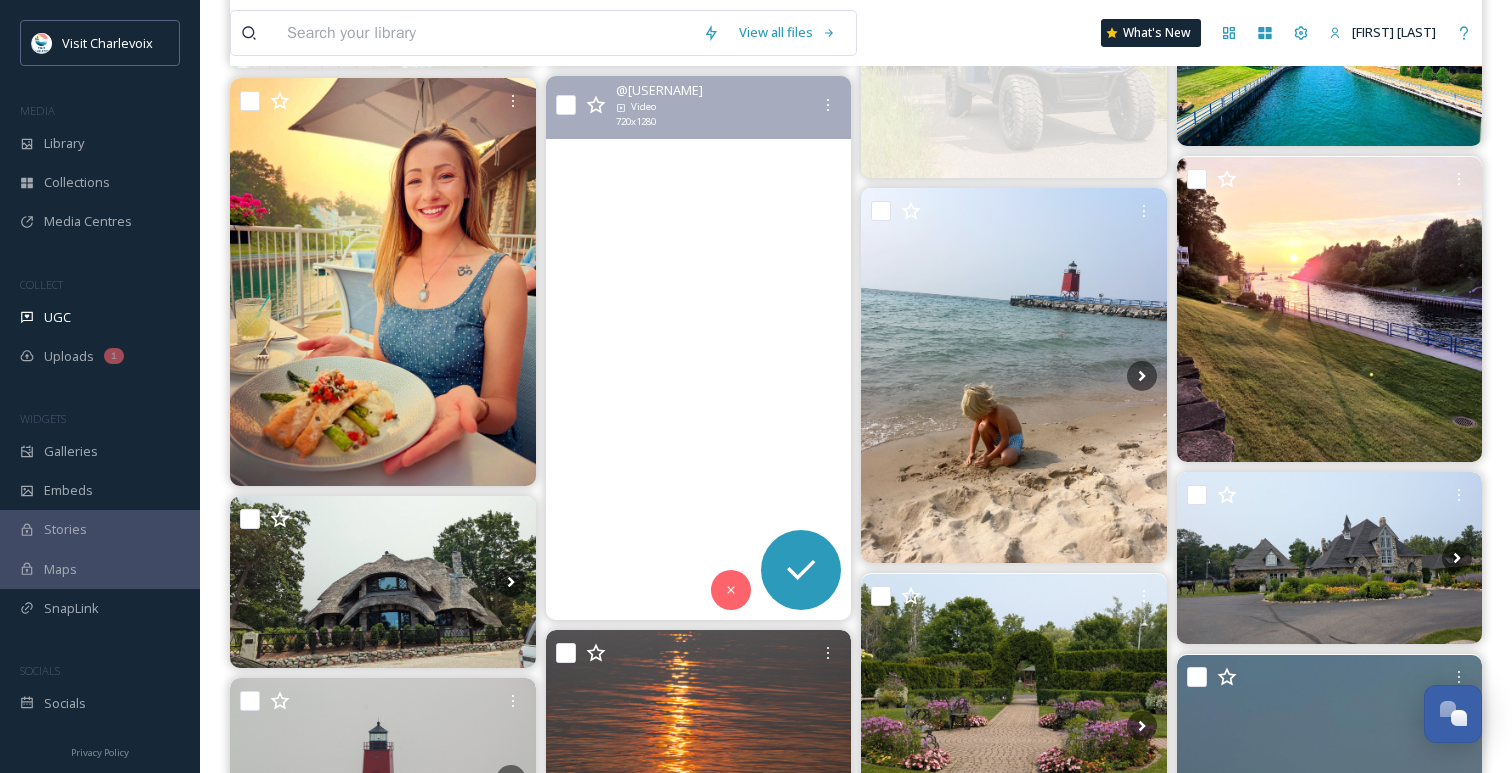 scroll, scrollTop: 1685, scrollLeft: 0, axis: vertical 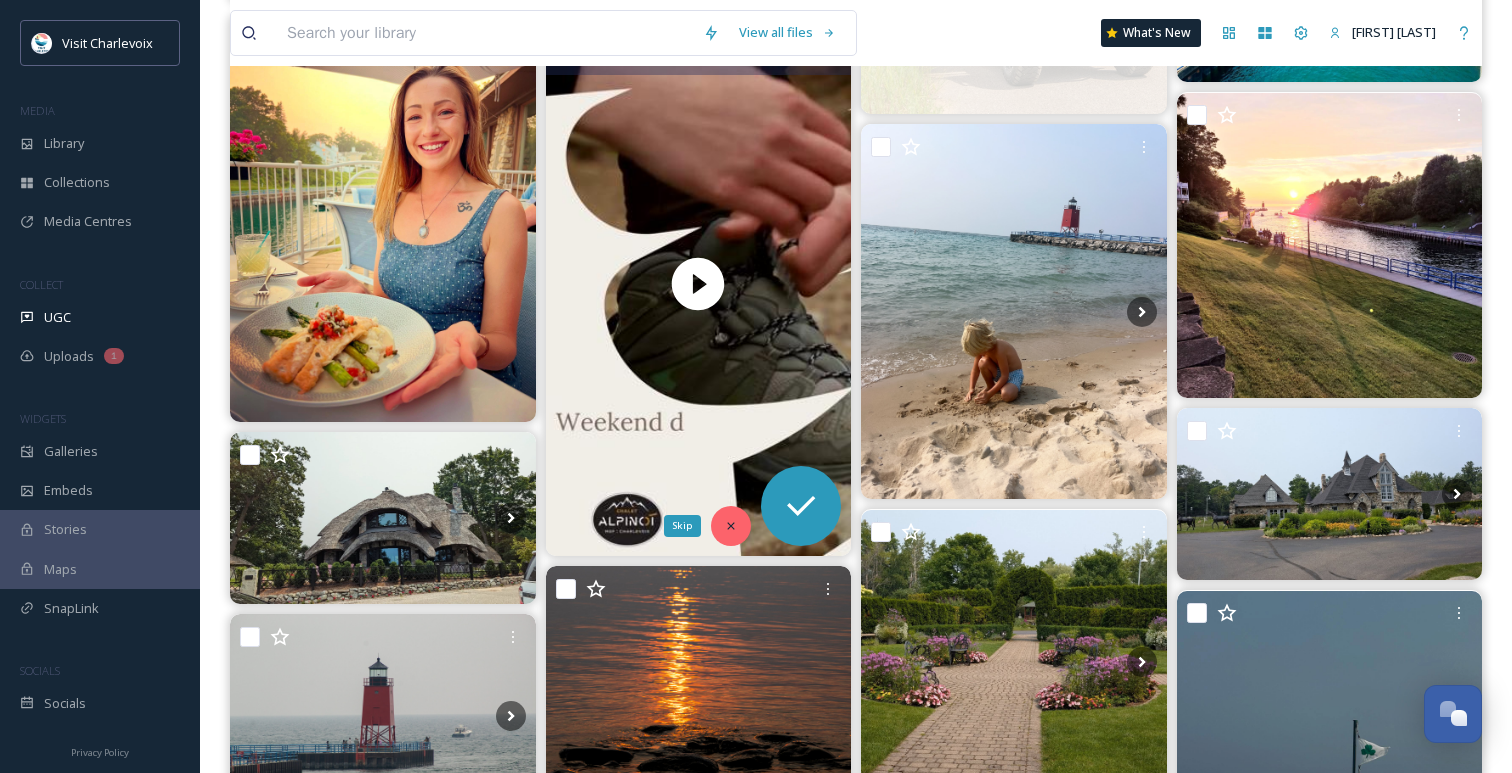 click 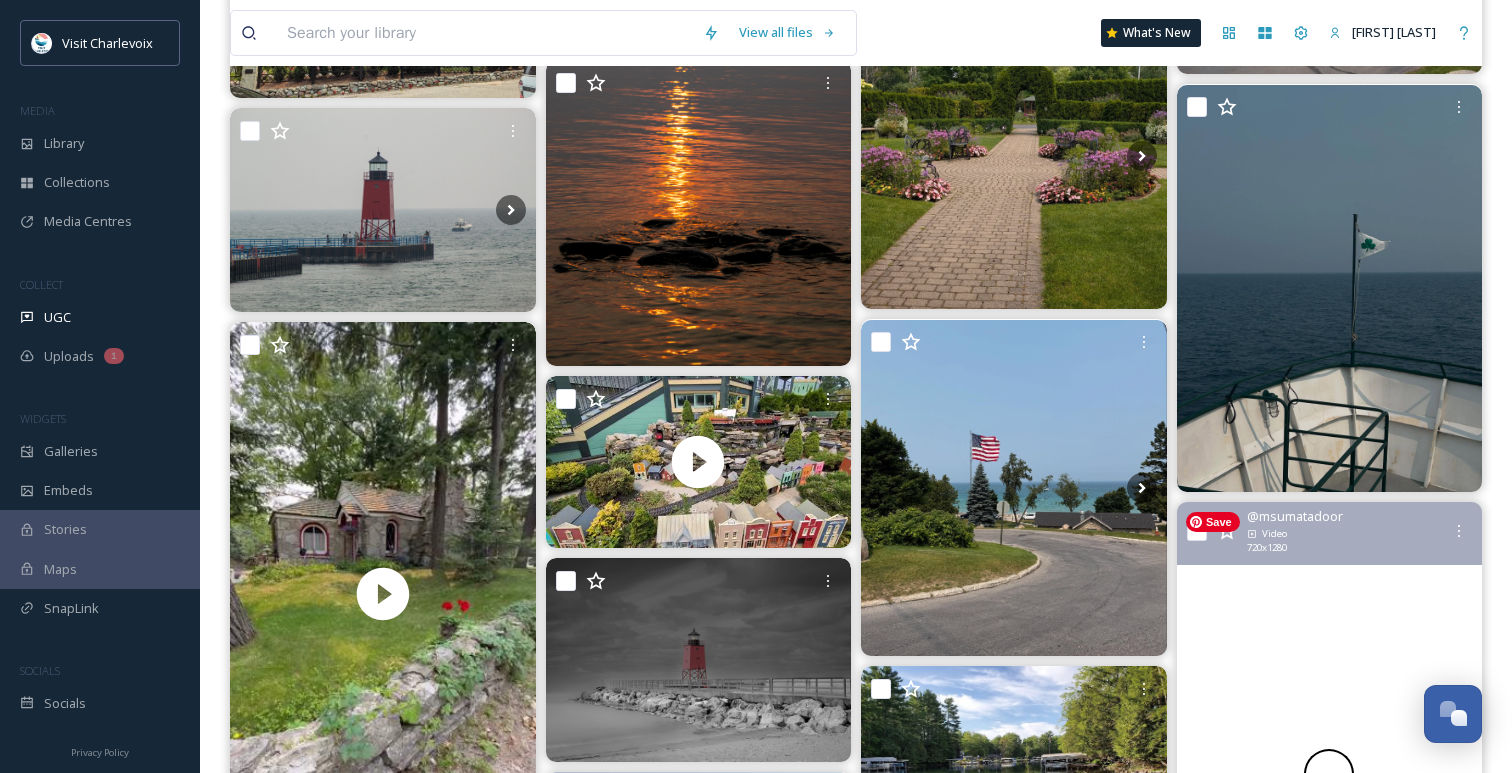 scroll, scrollTop: 2192, scrollLeft: 0, axis: vertical 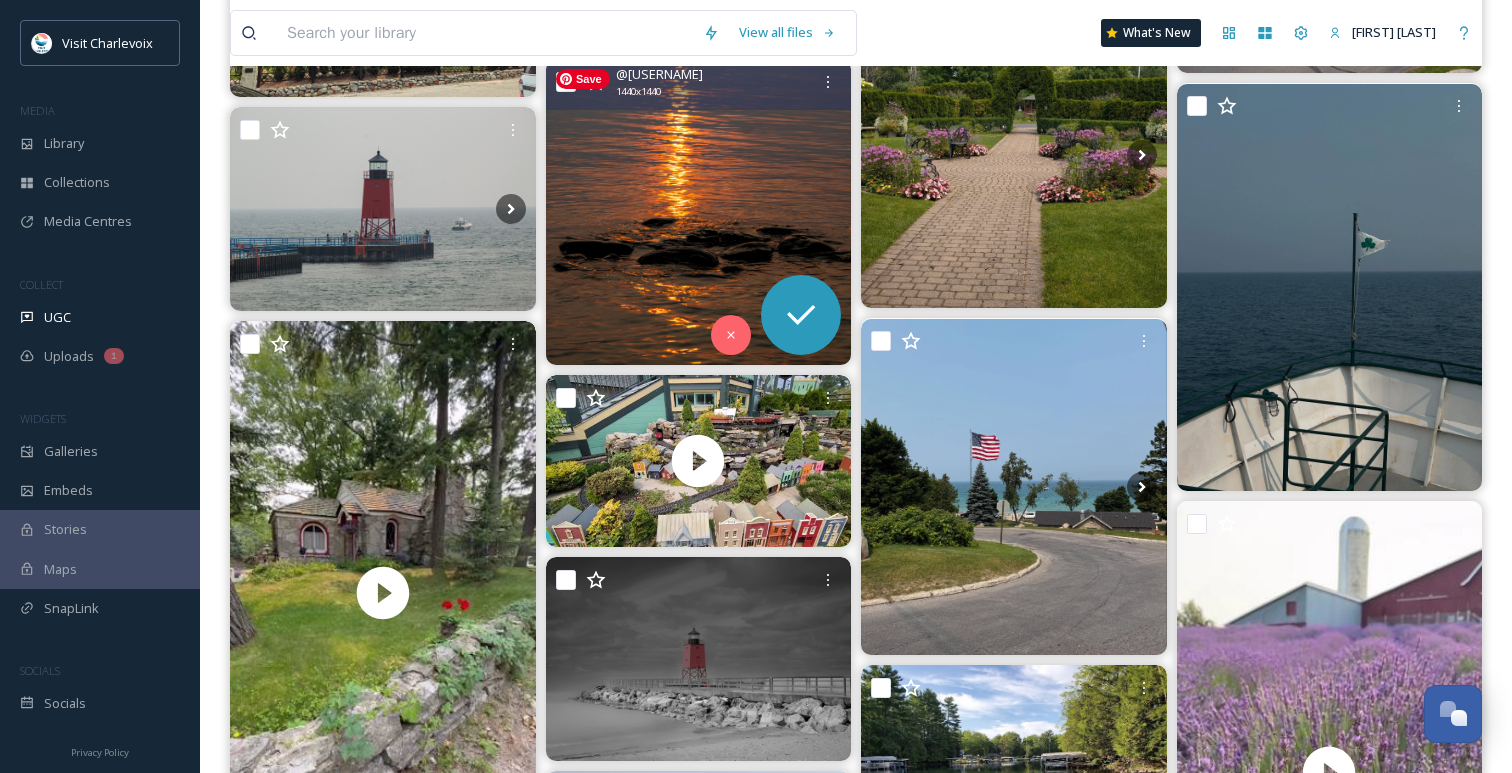 click at bounding box center [699, 212] 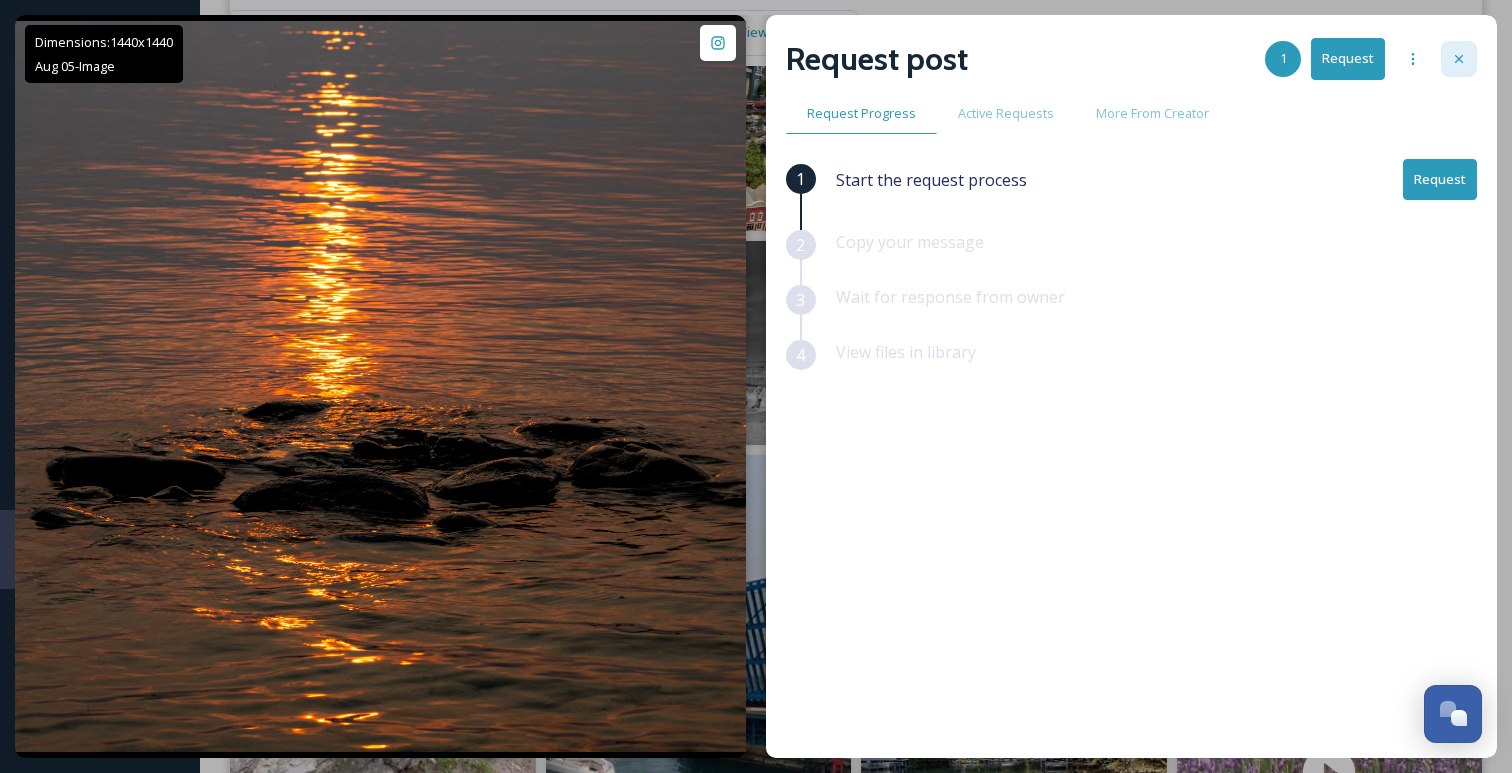 click at bounding box center [1459, 59] 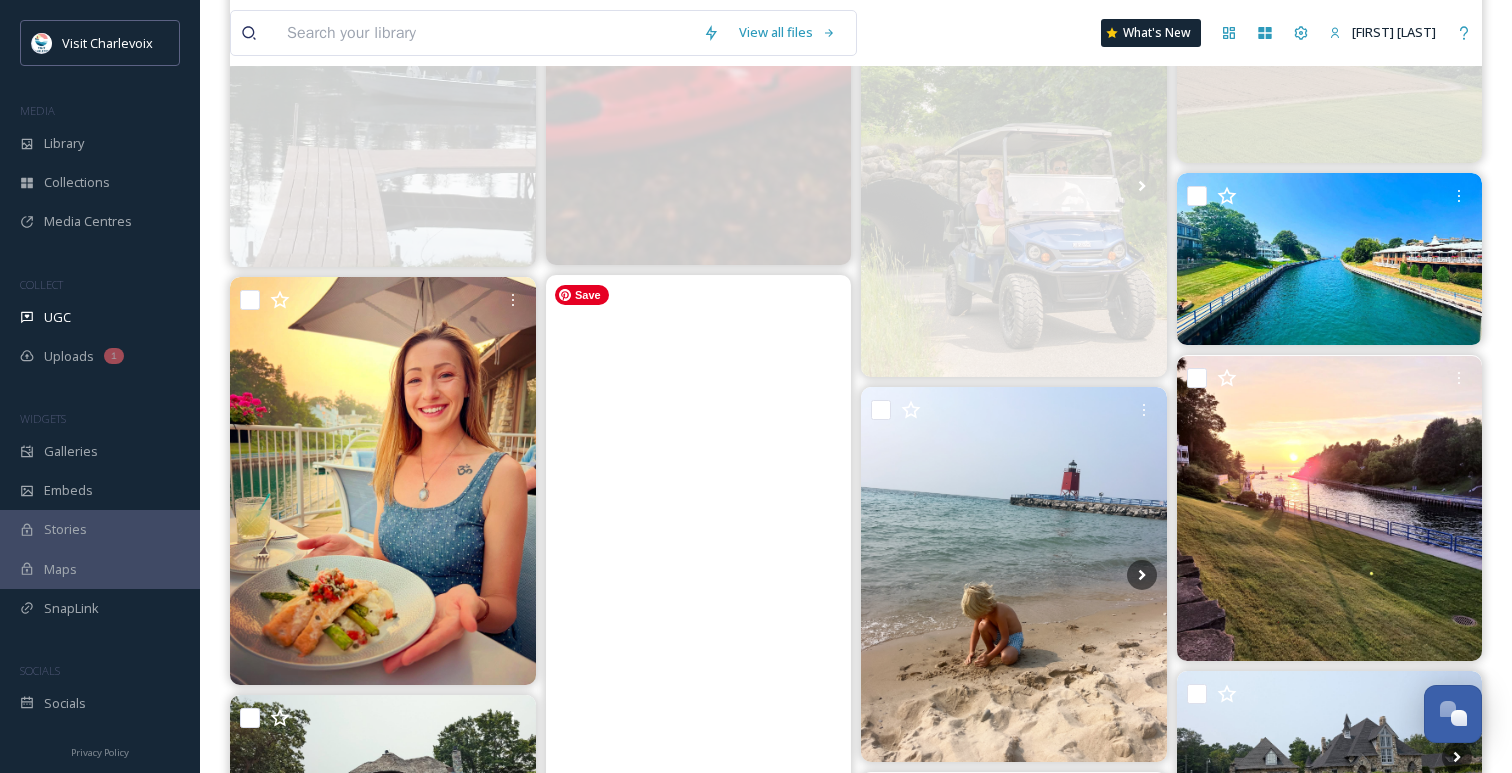 scroll, scrollTop: 1420, scrollLeft: 0, axis: vertical 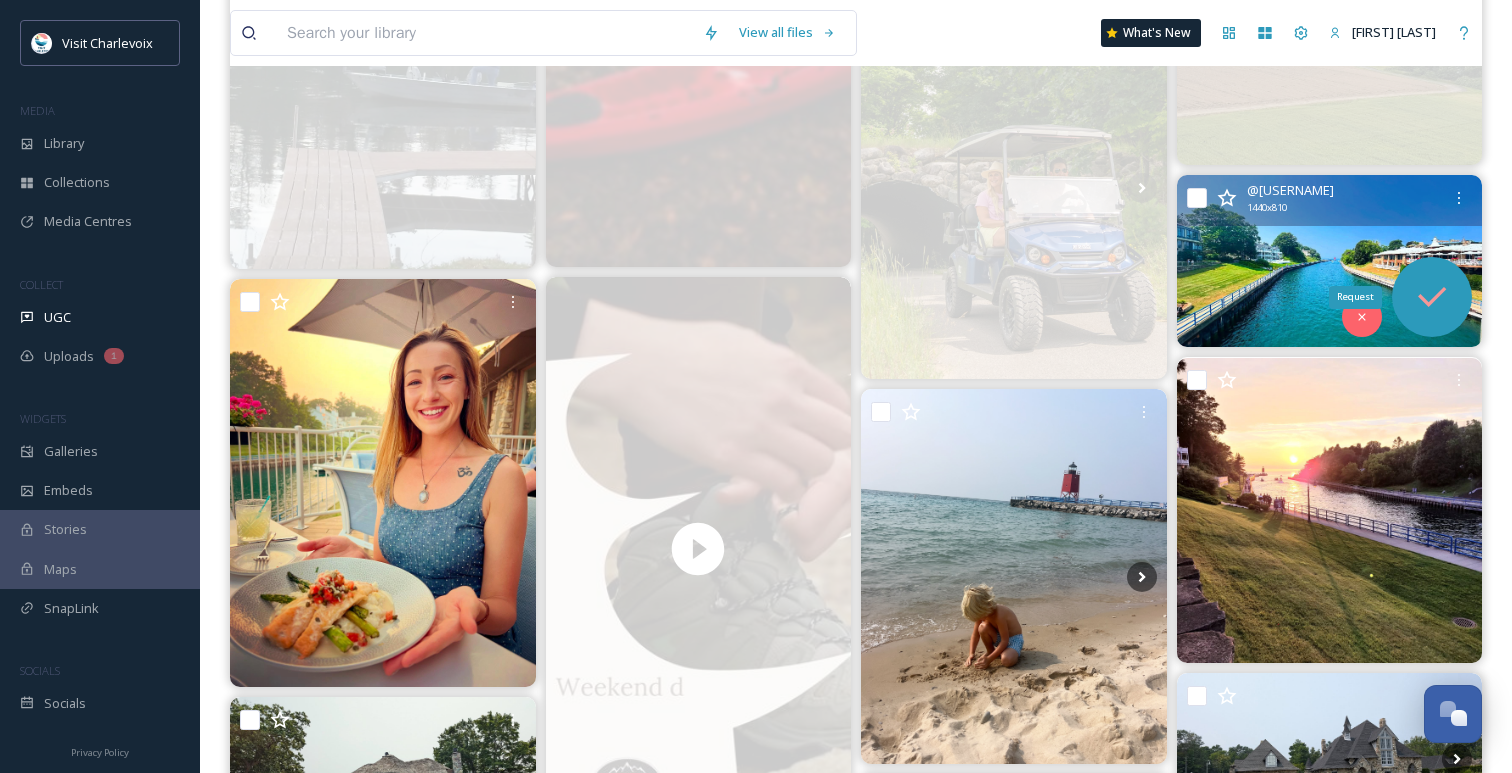 click 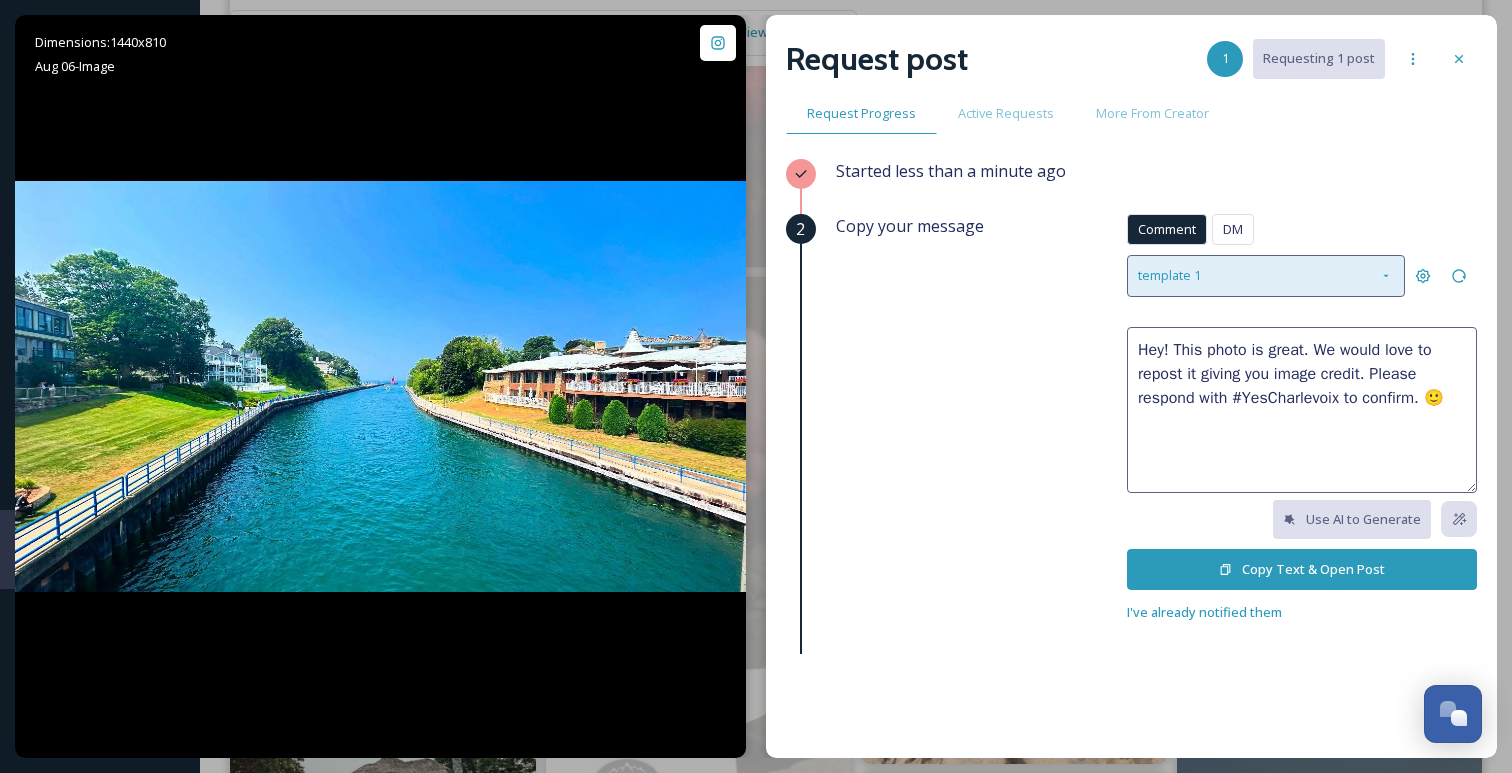click on "template 1" at bounding box center [1266, 275] 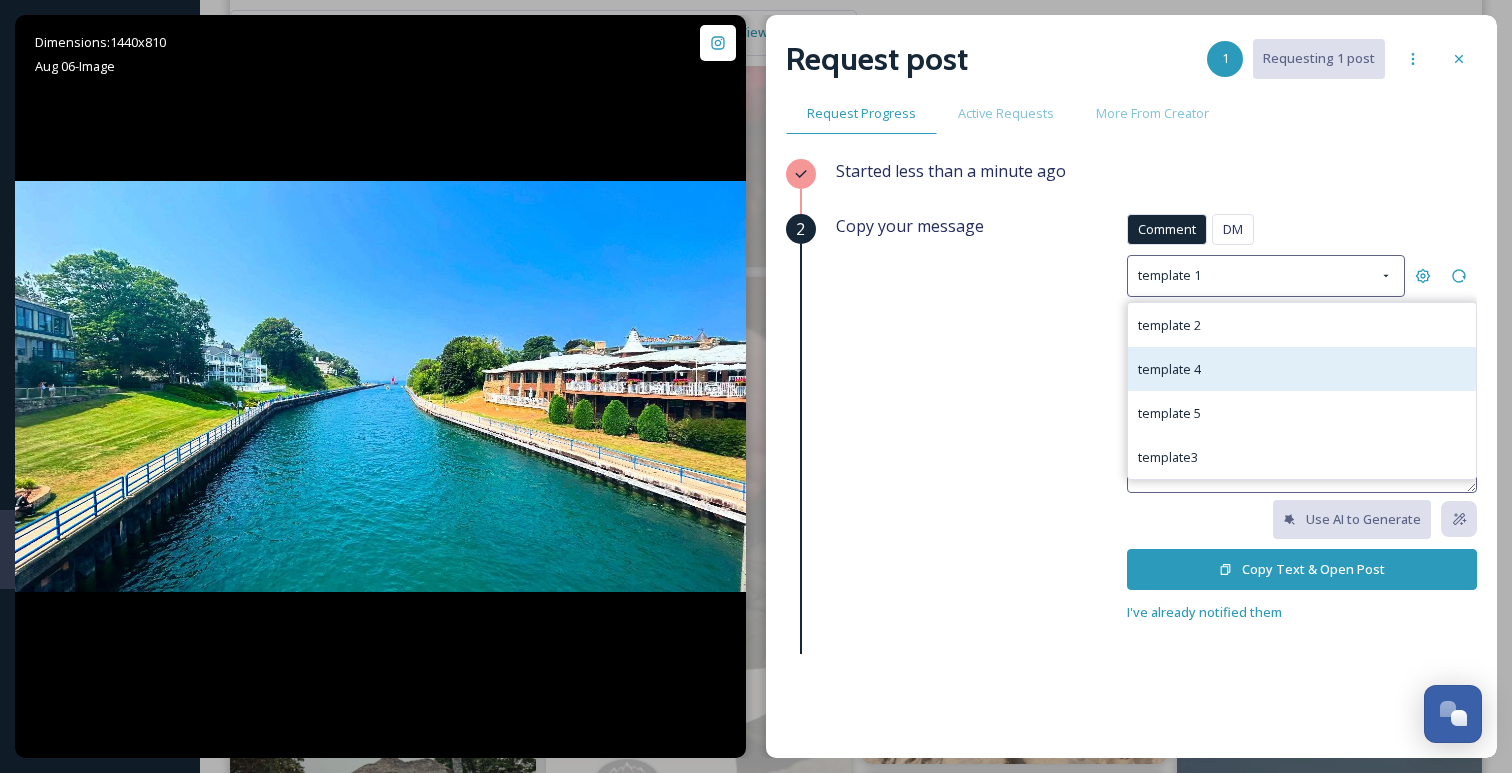 click on "template 4" at bounding box center (1302, 369) 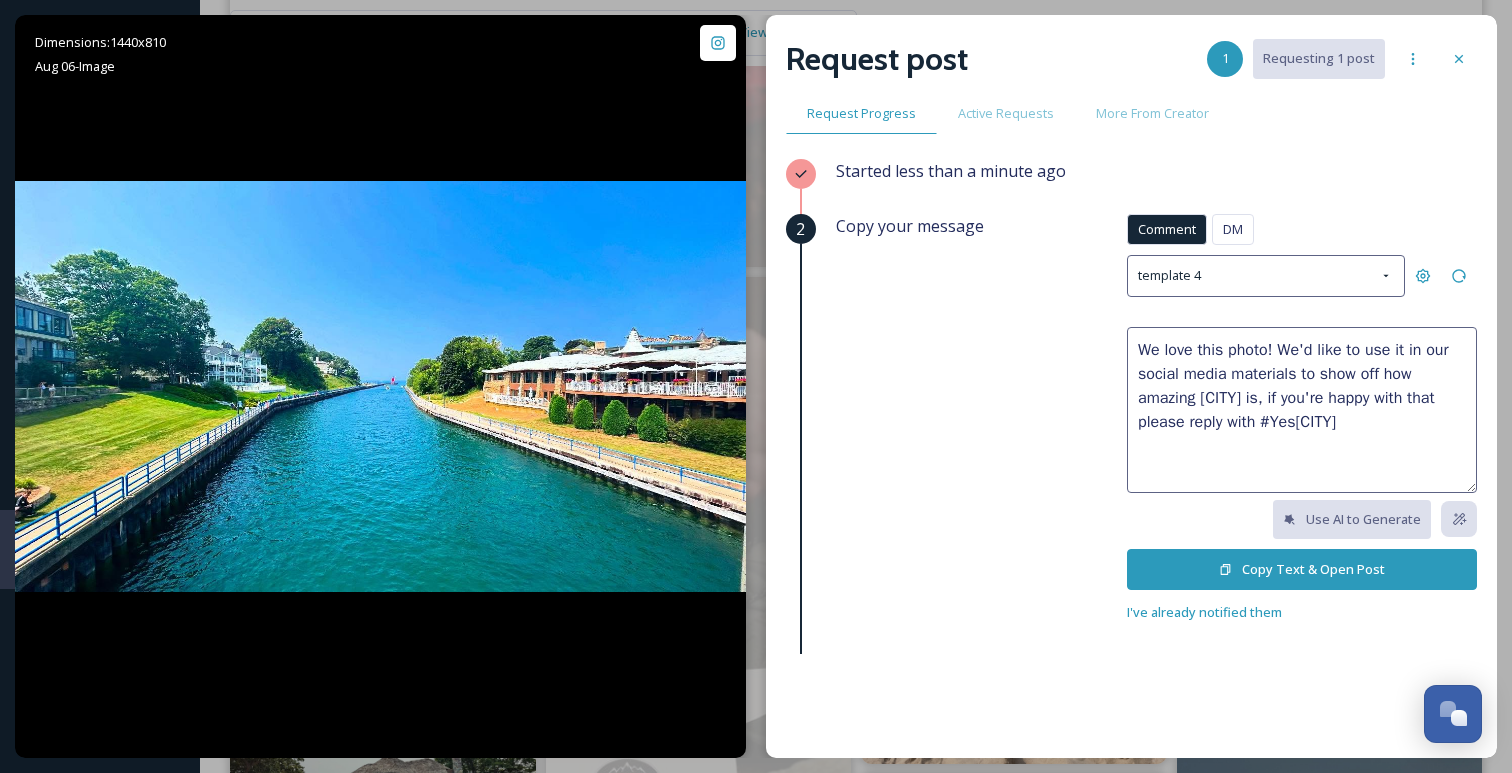 click on "Copy Text & Open Post" at bounding box center [1302, 569] 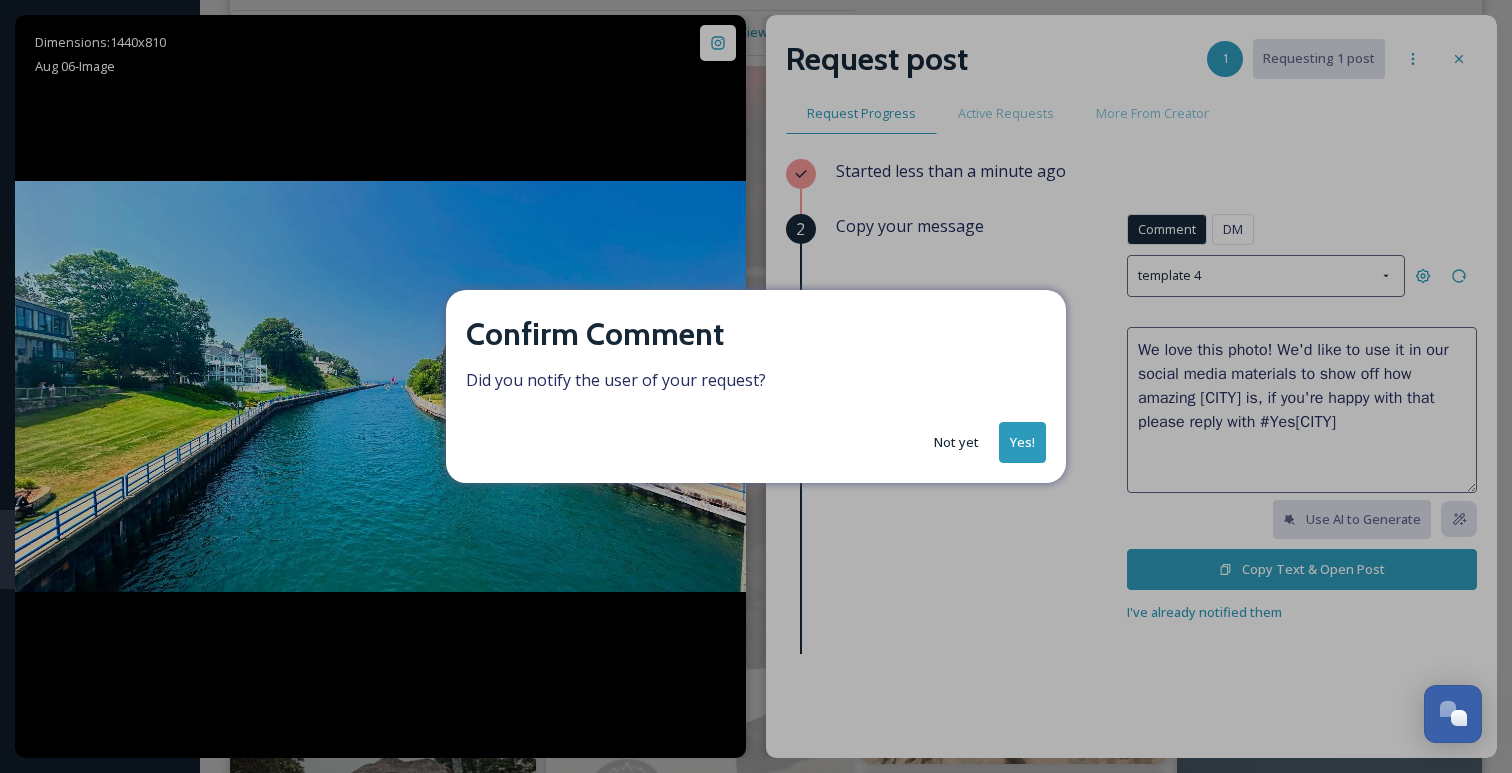 click on "Yes!" at bounding box center [1022, 442] 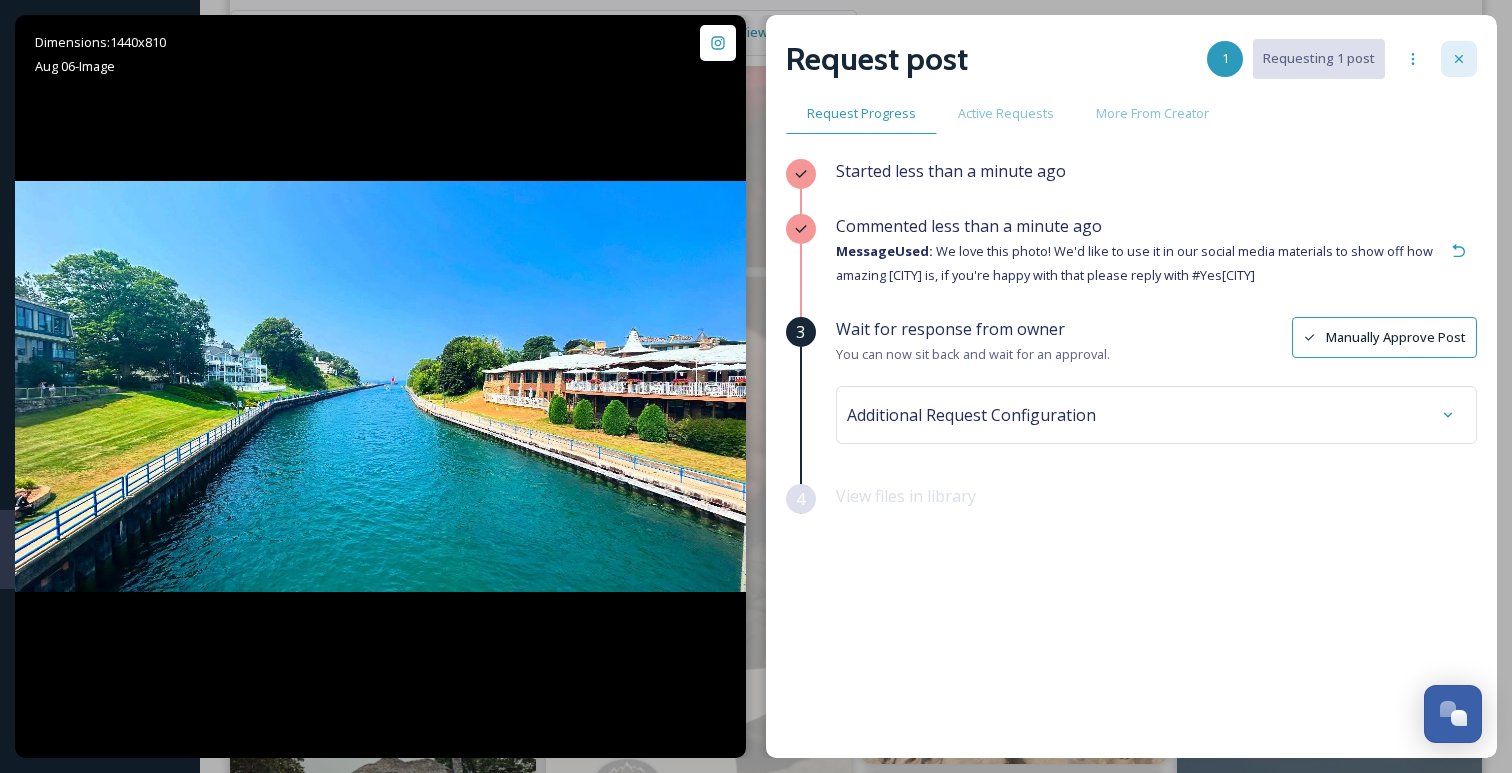 click 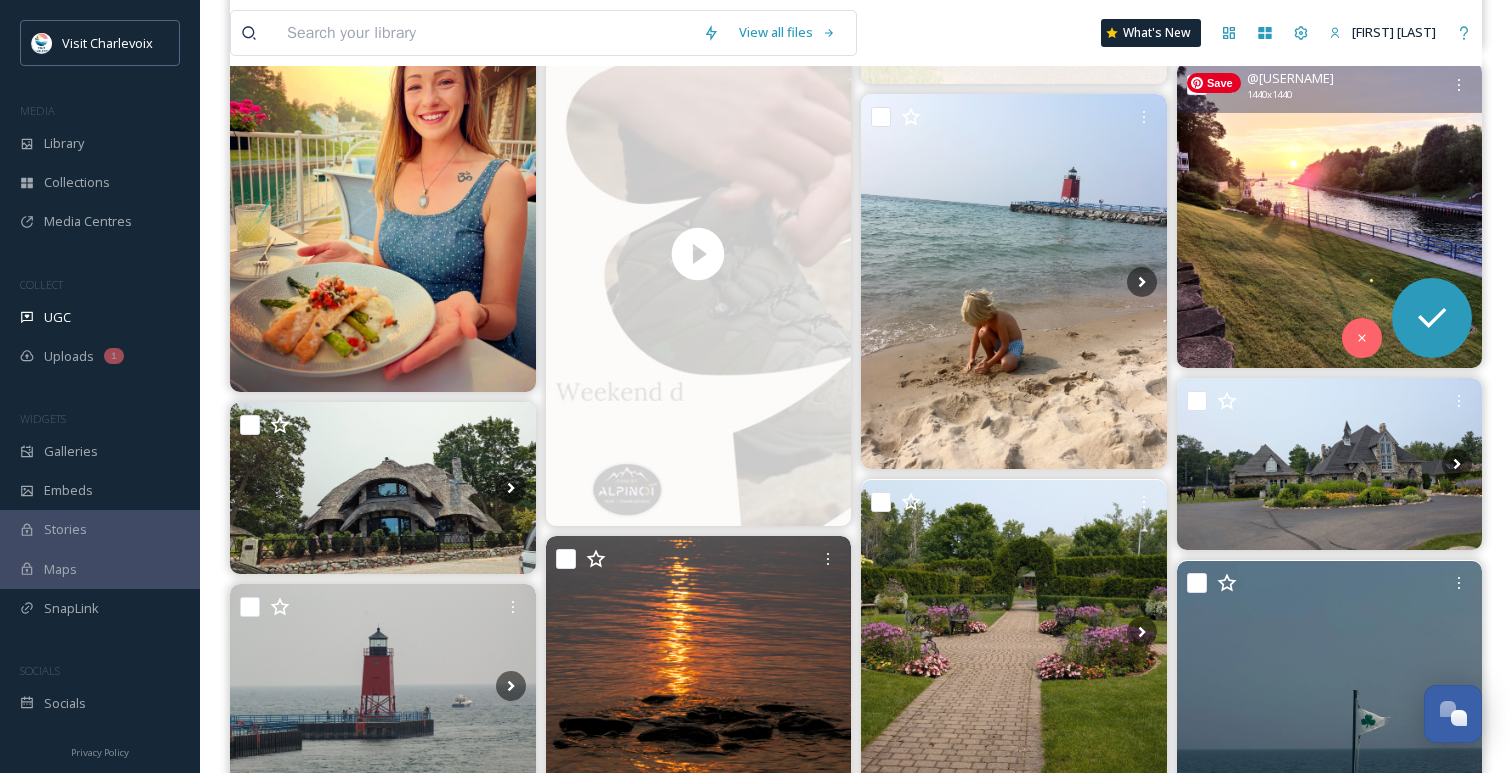 scroll, scrollTop: 1729, scrollLeft: 0, axis: vertical 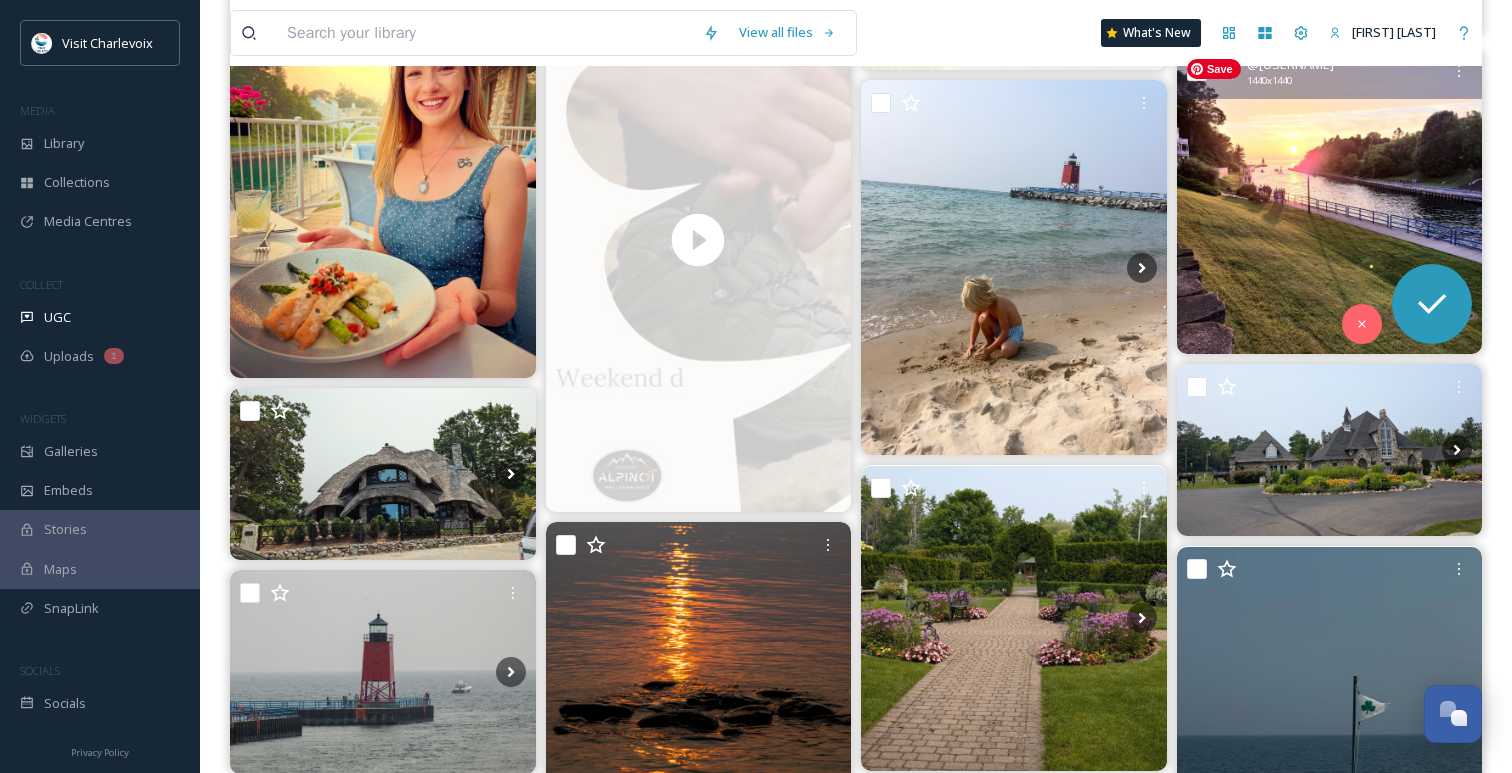 click at bounding box center (1330, 202) 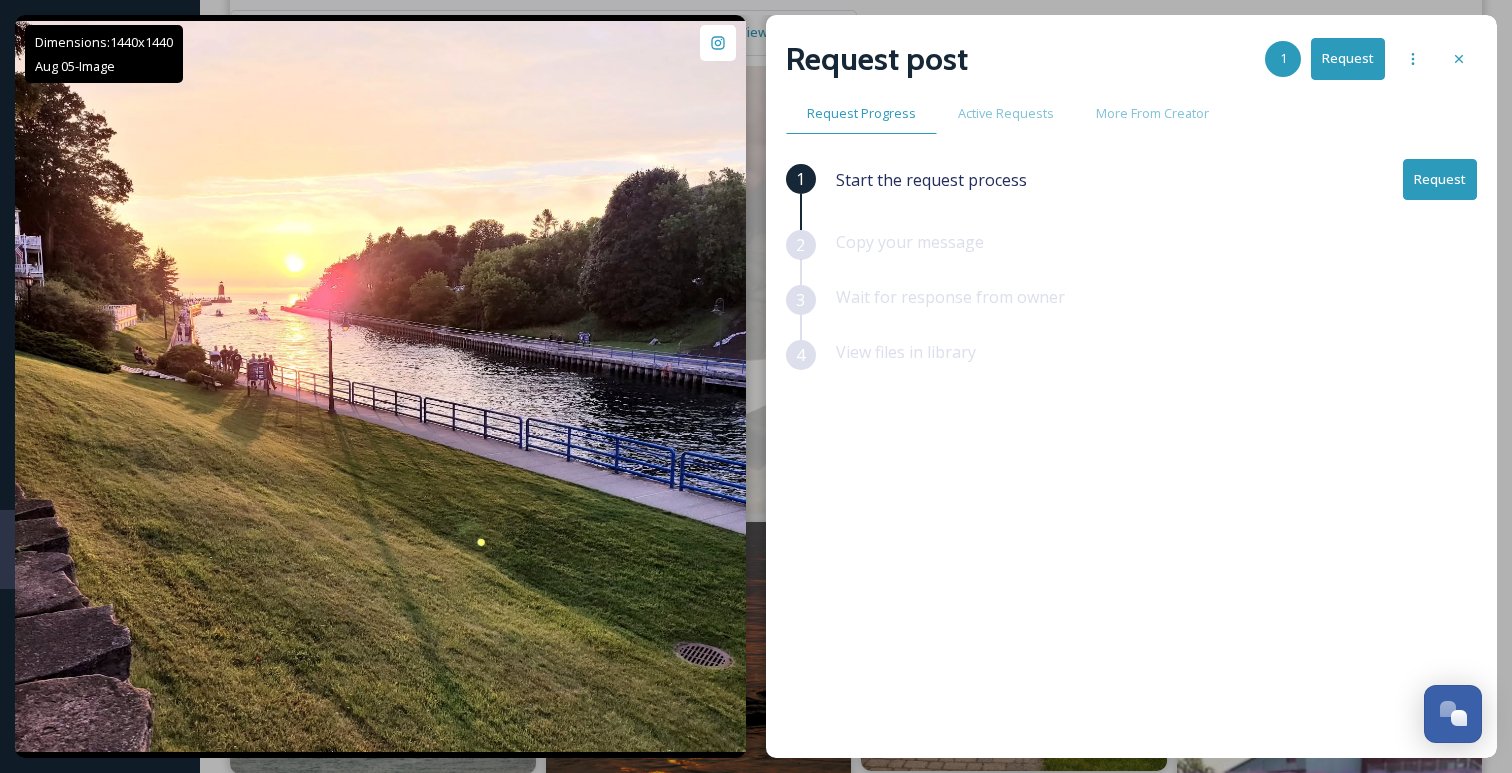 click on "Request" at bounding box center [1440, 179] 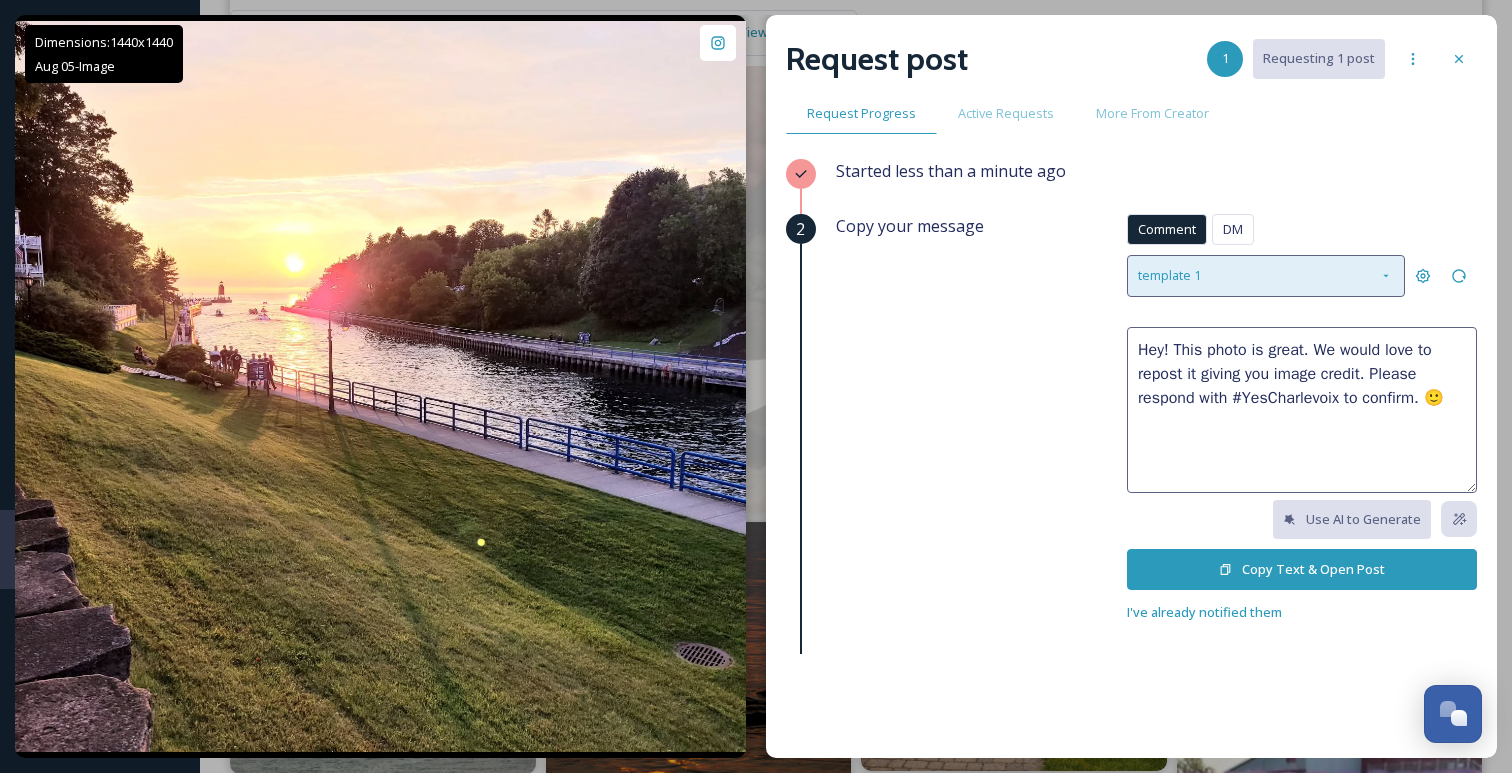 click on "template 1" at bounding box center [1266, 275] 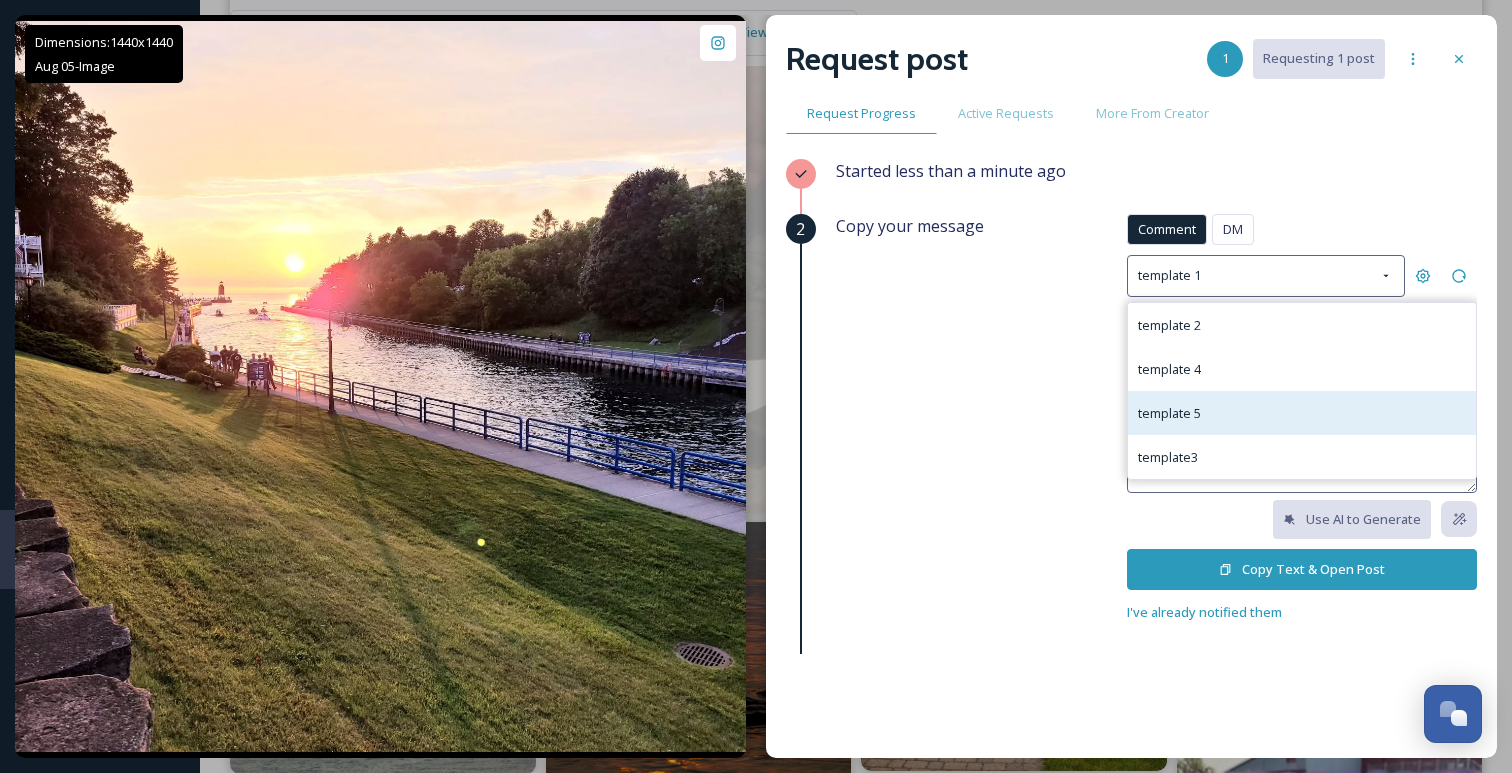 click on "template 5" at bounding box center (1302, 413) 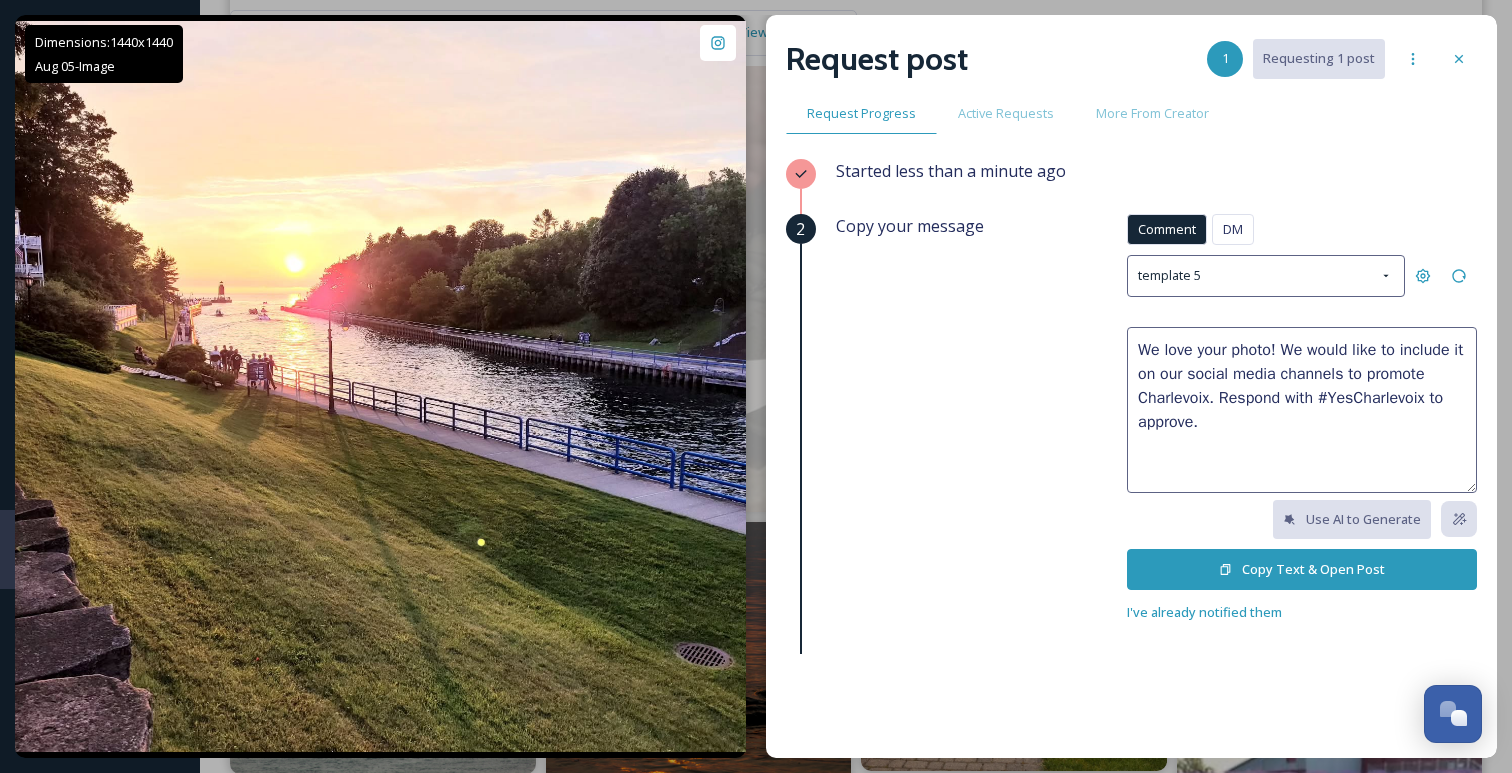 click on "Copy Text & Open Post" at bounding box center [1302, 569] 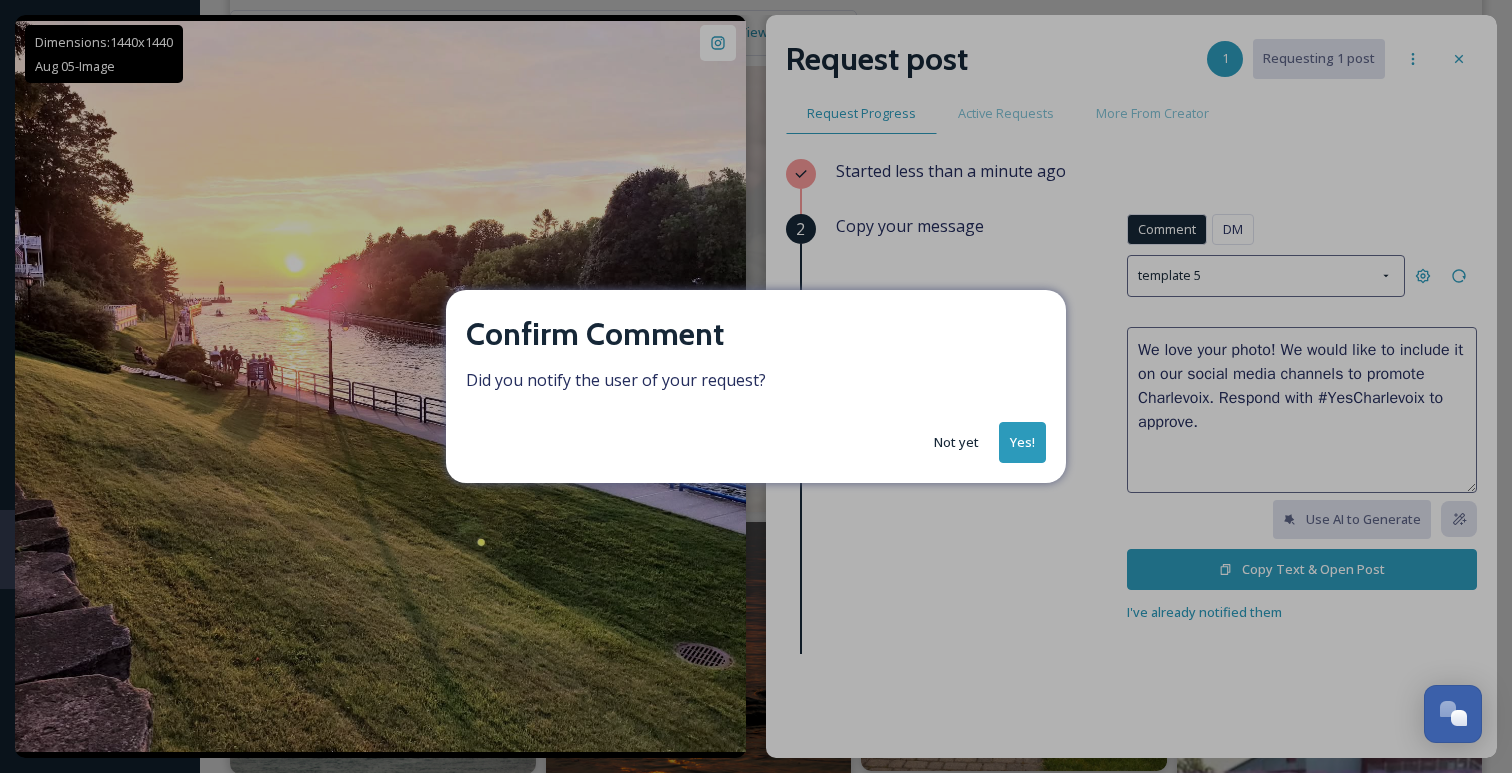 click on "Yes!" at bounding box center [1022, 442] 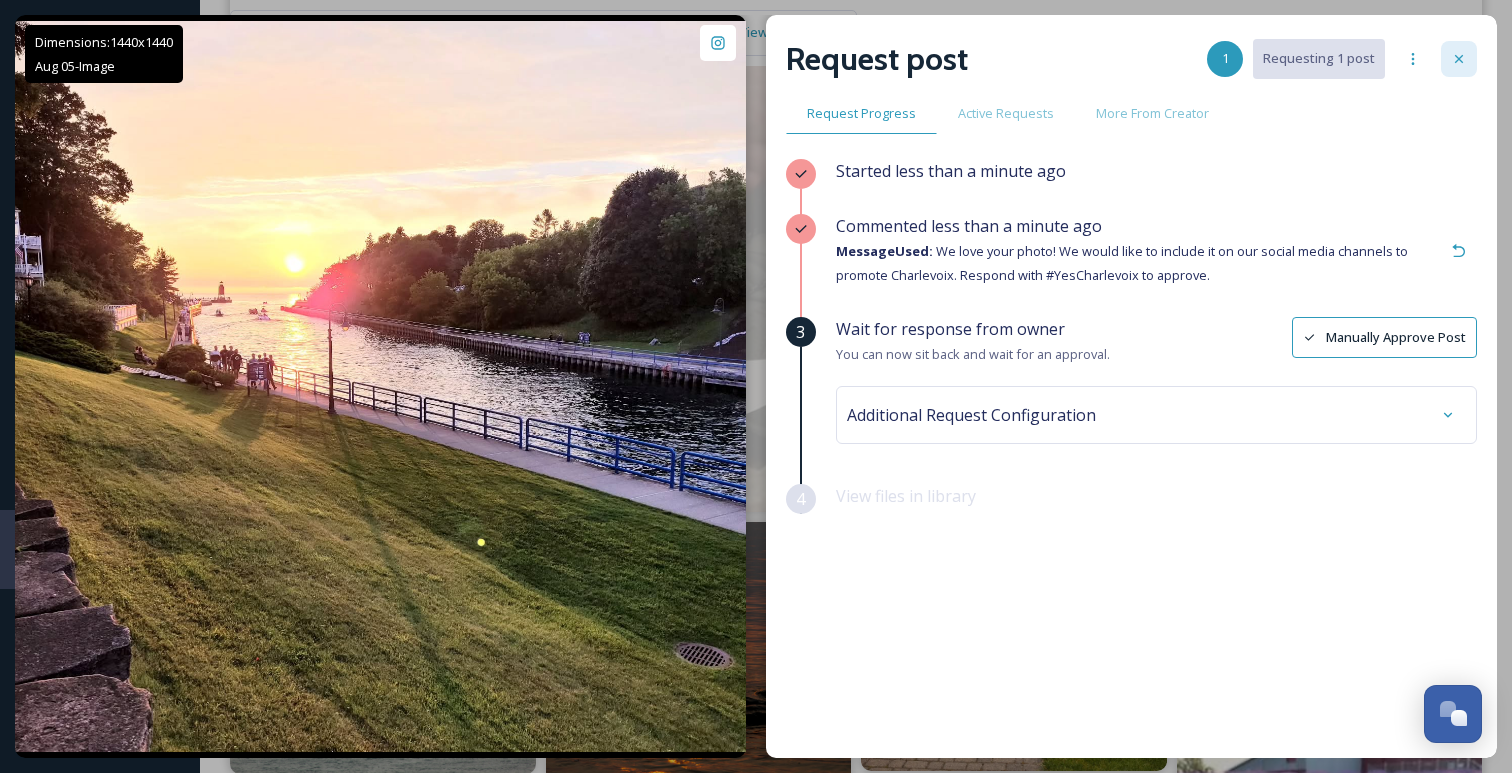 click 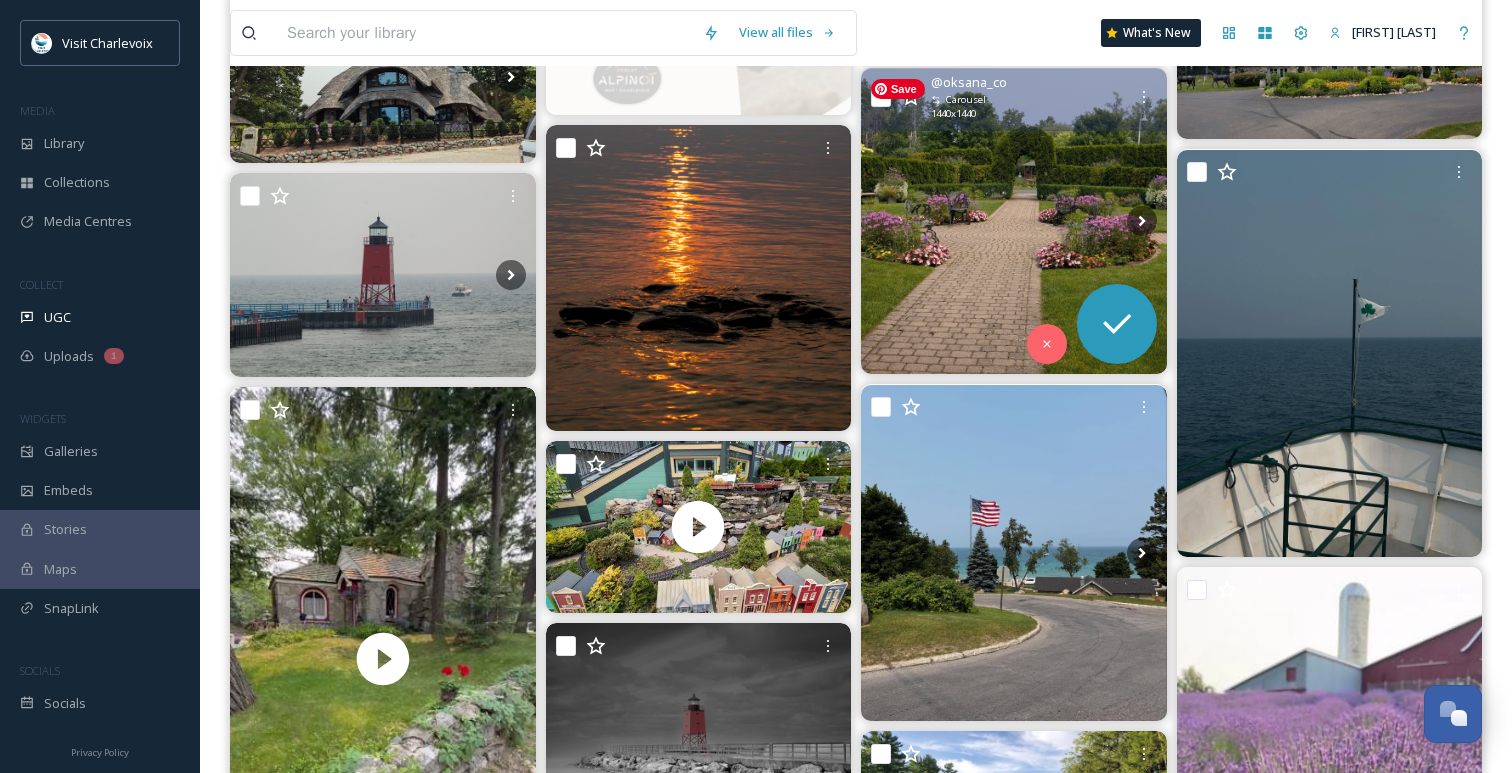 scroll, scrollTop: 2144, scrollLeft: 0, axis: vertical 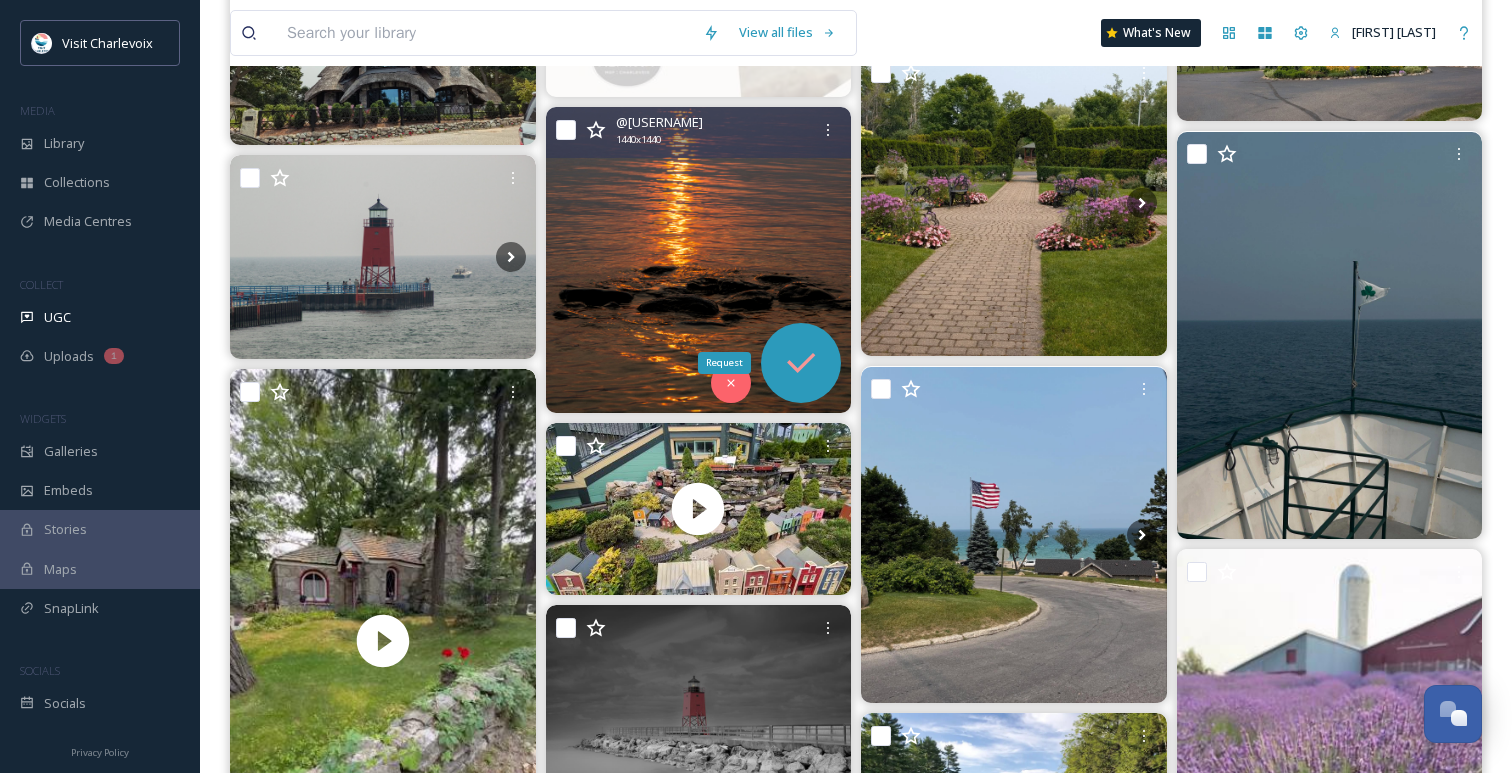 click 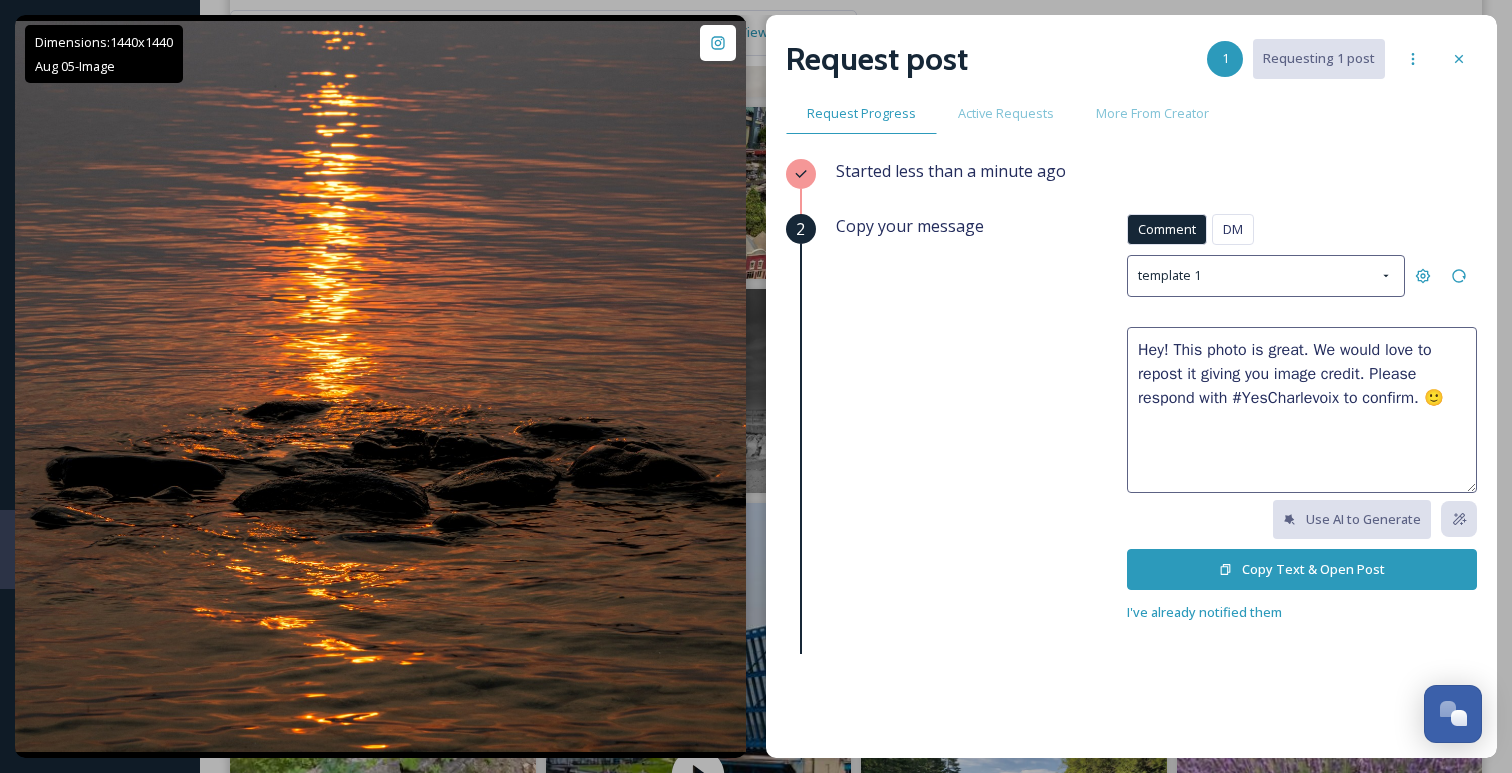 click on "Copy Text & Open Post" at bounding box center (1302, 569) 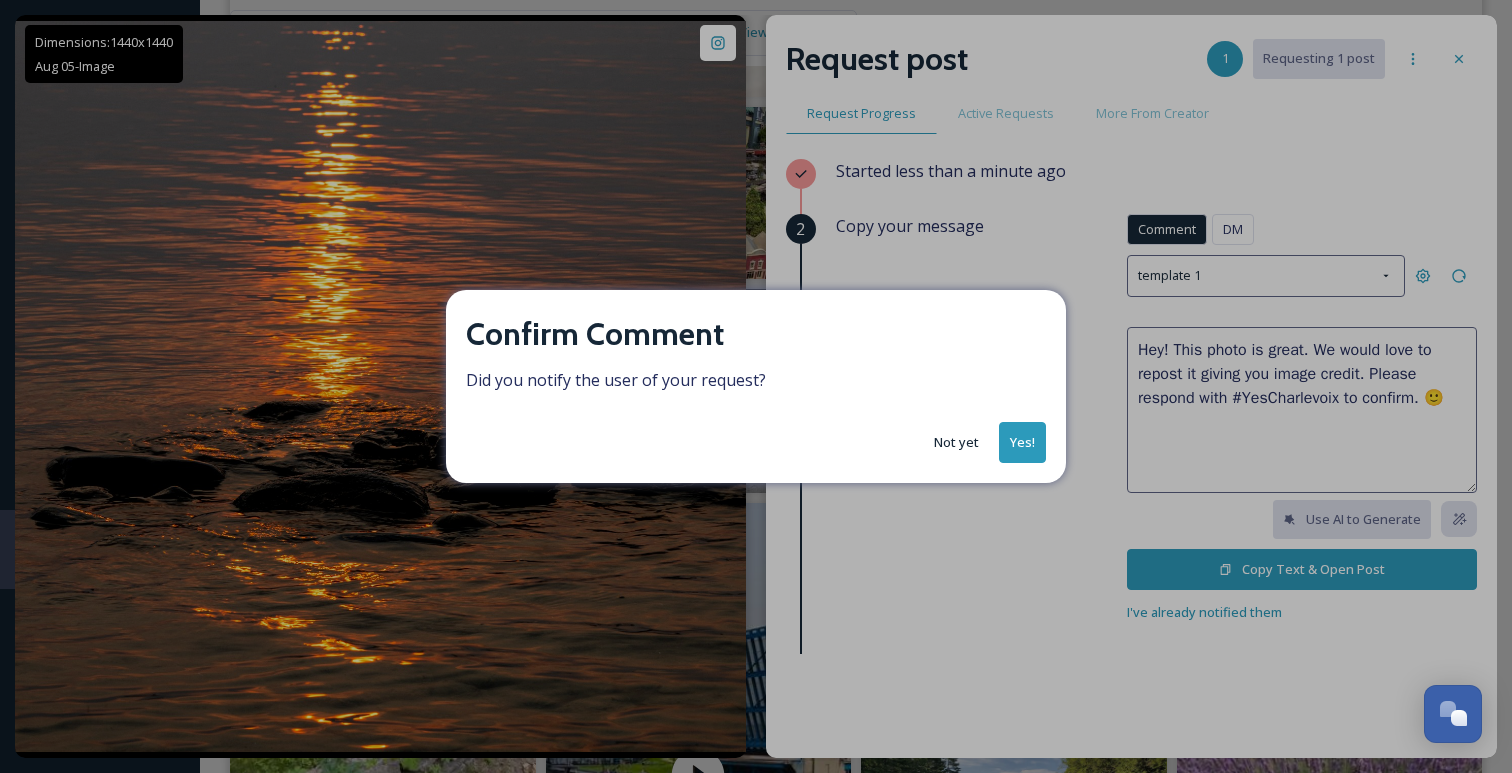 click on "Yes!" at bounding box center [1022, 442] 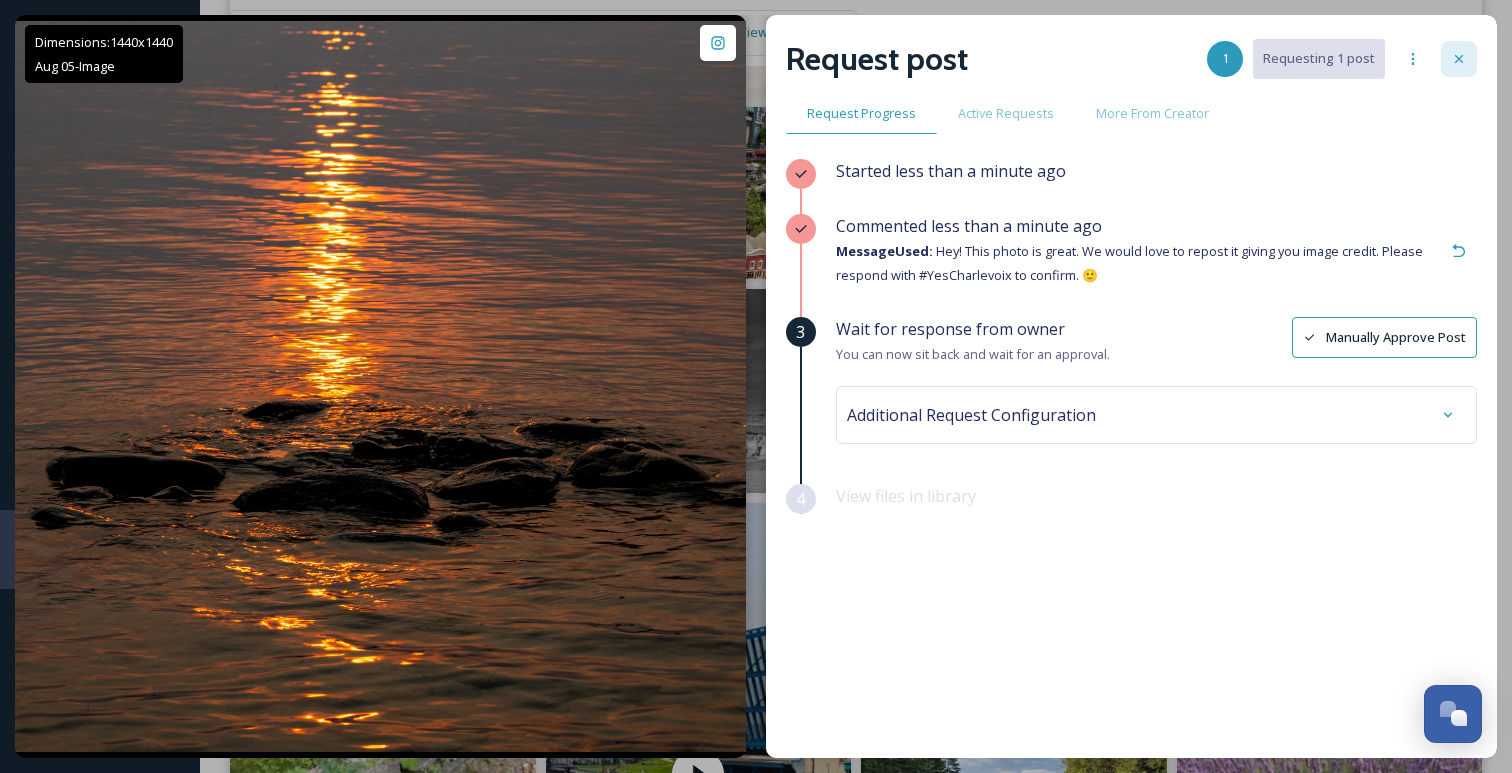 click 